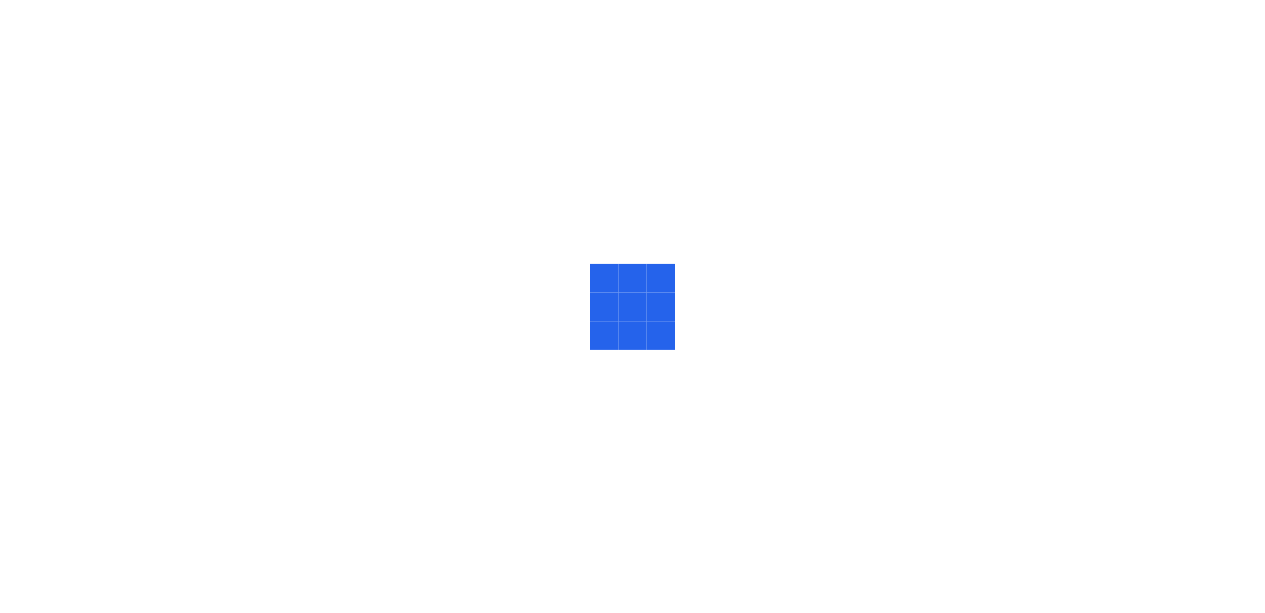 scroll, scrollTop: 0, scrollLeft: 0, axis: both 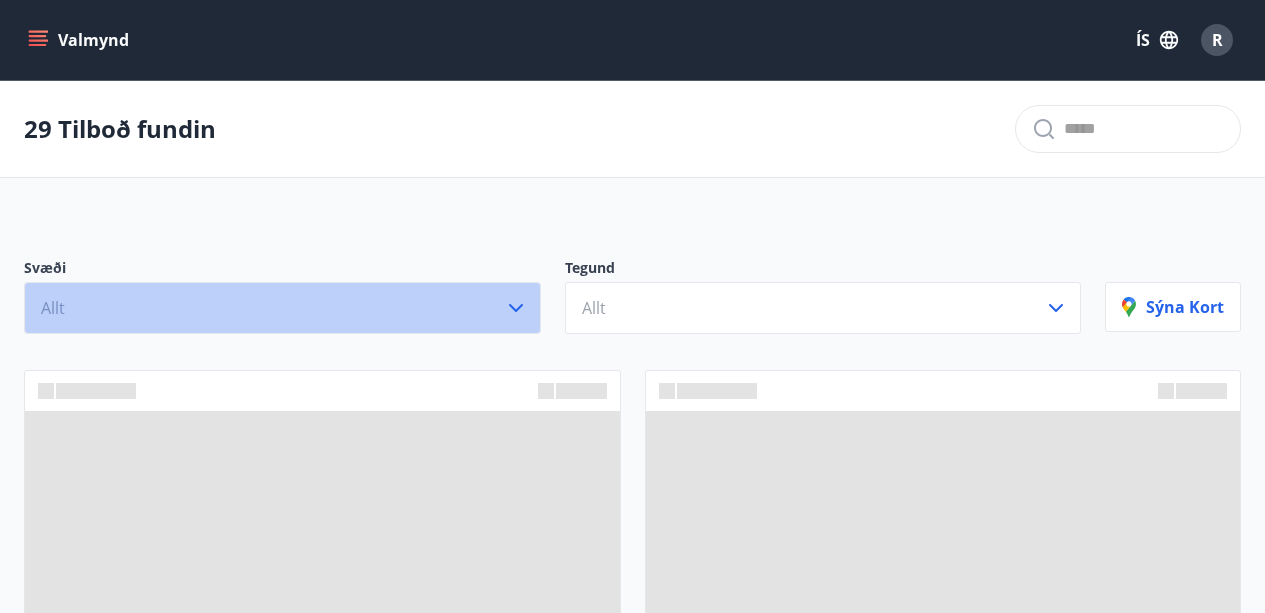 click 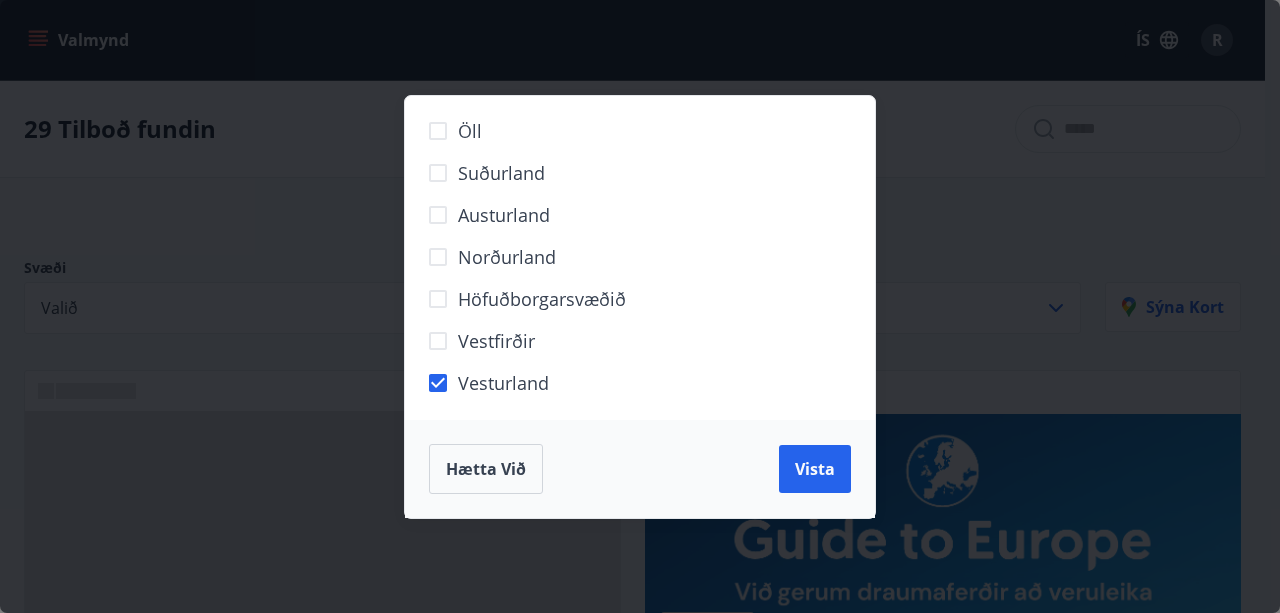 click on "Vista" at bounding box center [815, 469] 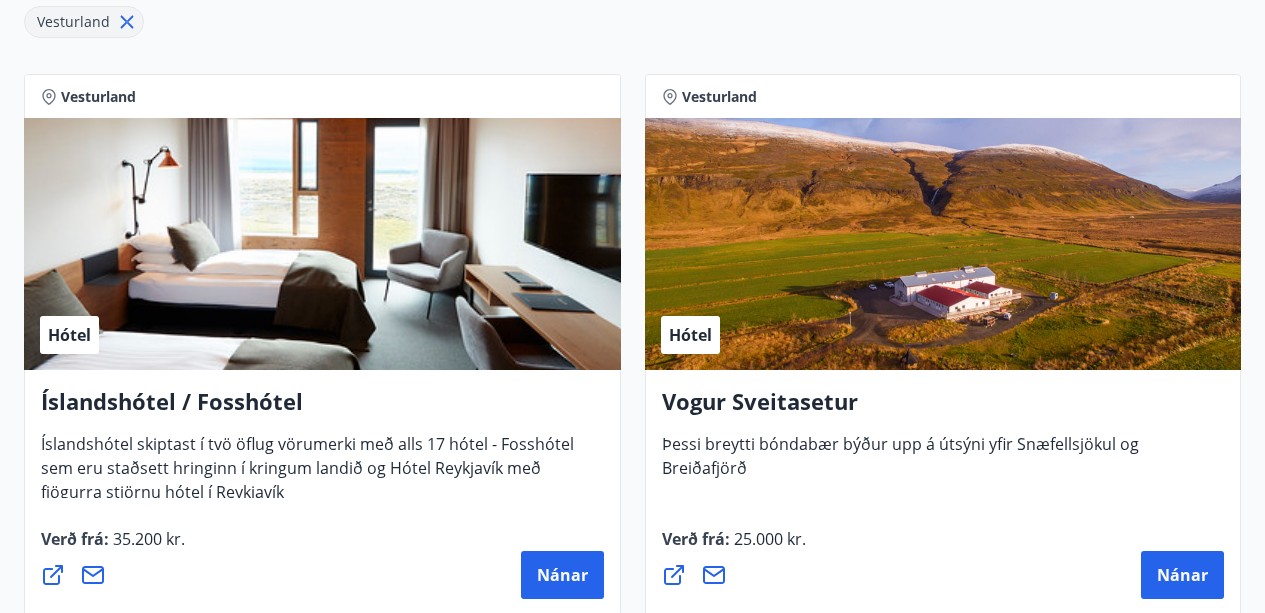 scroll, scrollTop: 300, scrollLeft: 0, axis: vertical 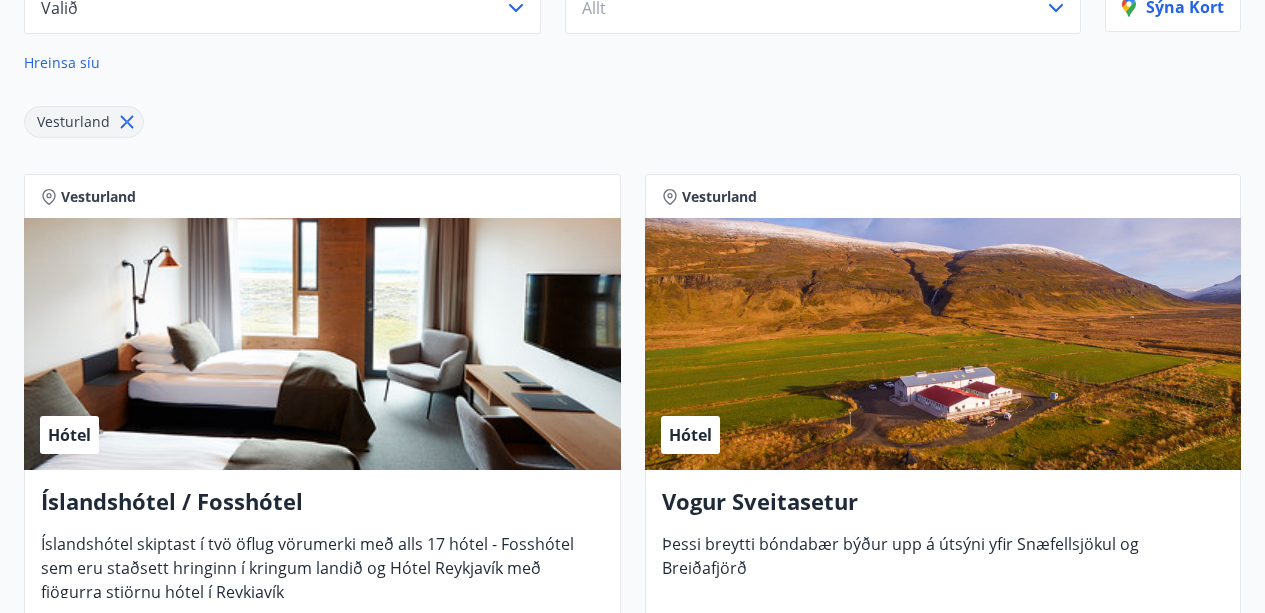 click on "Hótel" at bounding box center [322, 344] 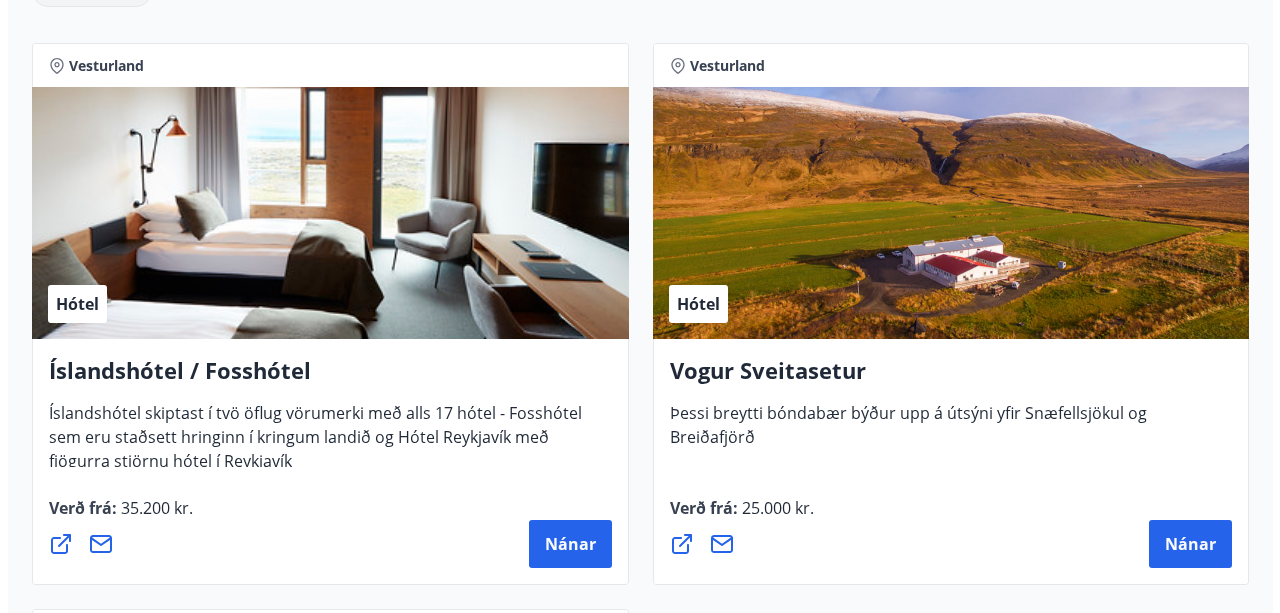 scroll, scrollTop: 500, scrollLeft: 0, axis: vertical 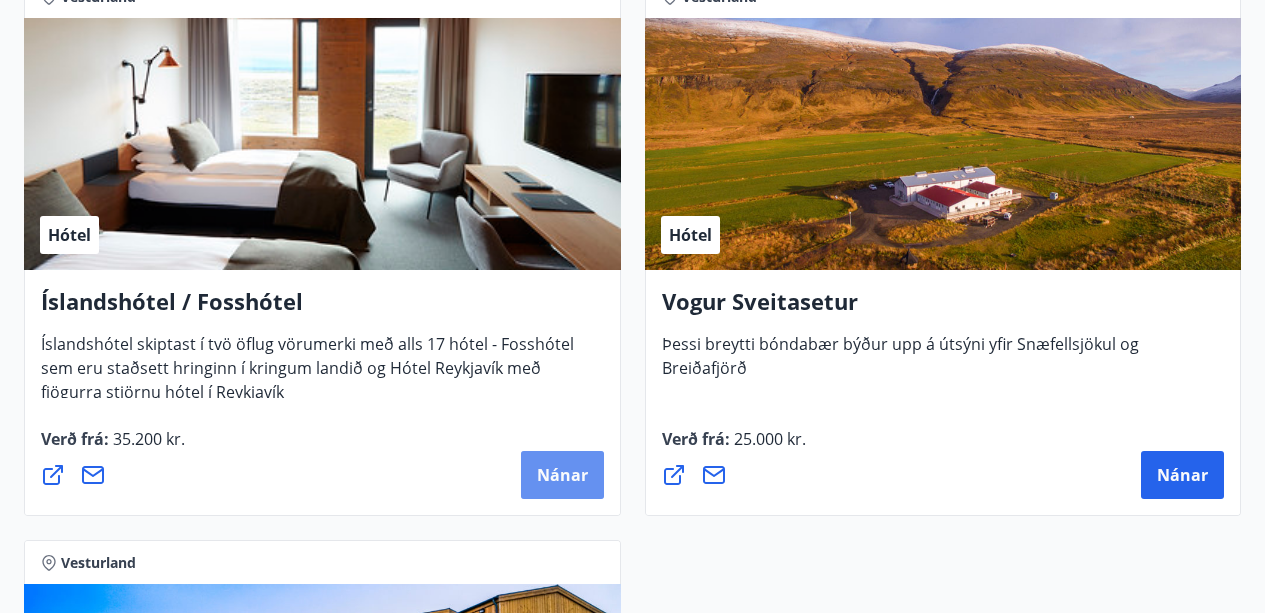 click on "Nánar" at bounding box center (562, 475) 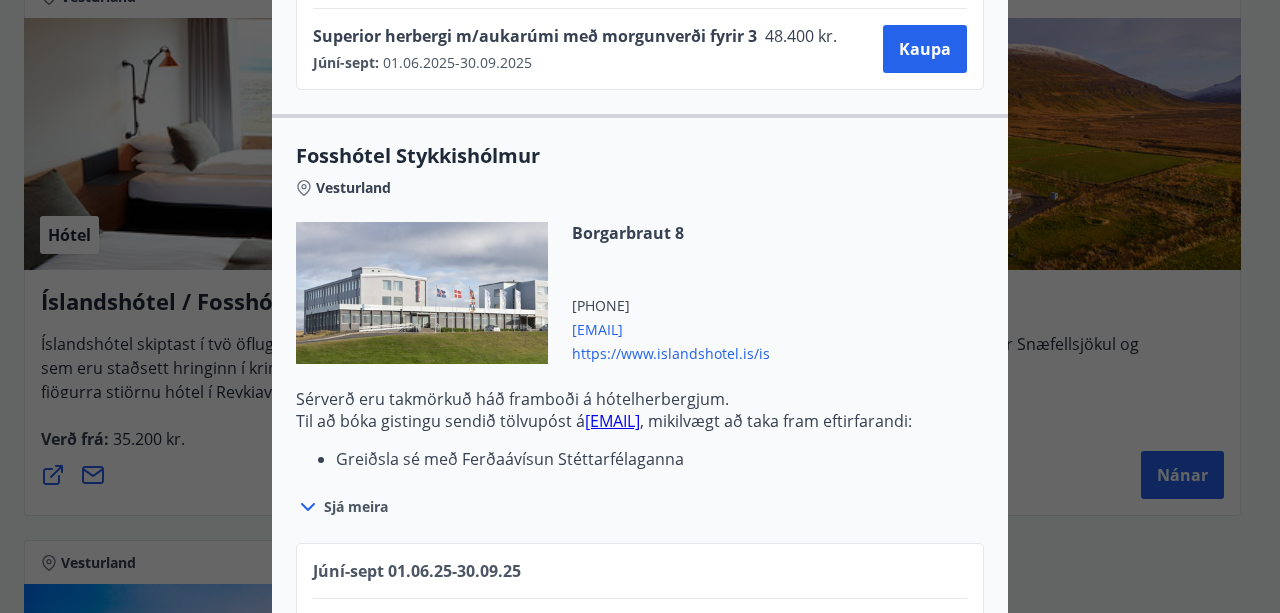 scroll, scrollTop: 1300, scrollLeft: 0, axis: vertical 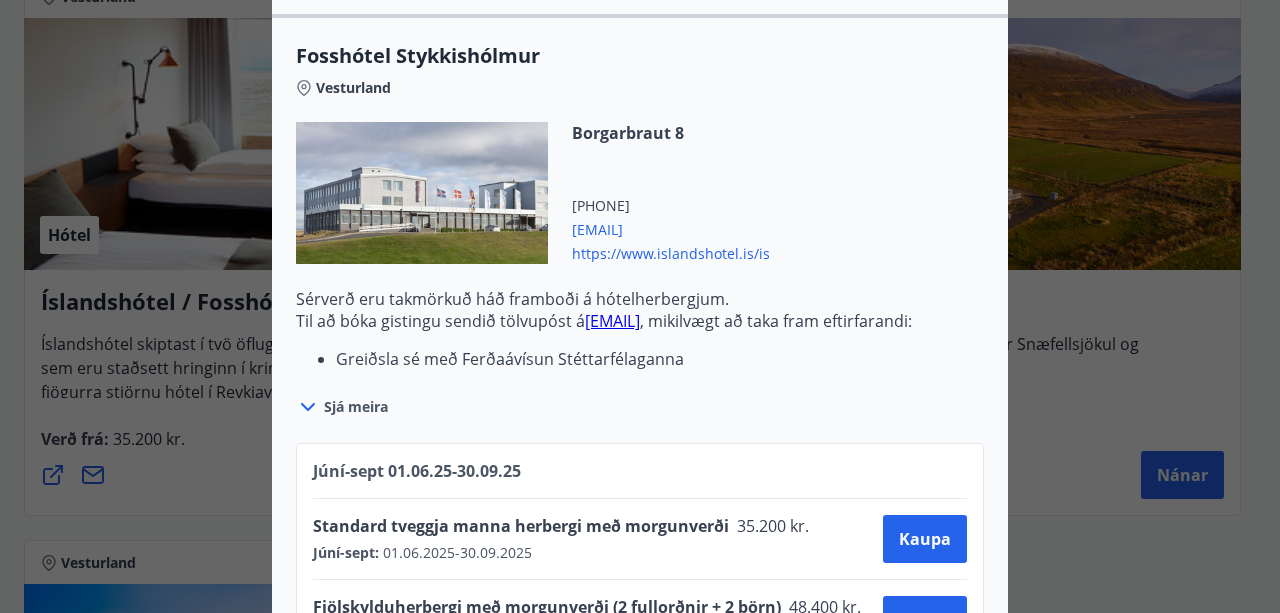 click on "Kaupa" at bounding box center (925, 539) 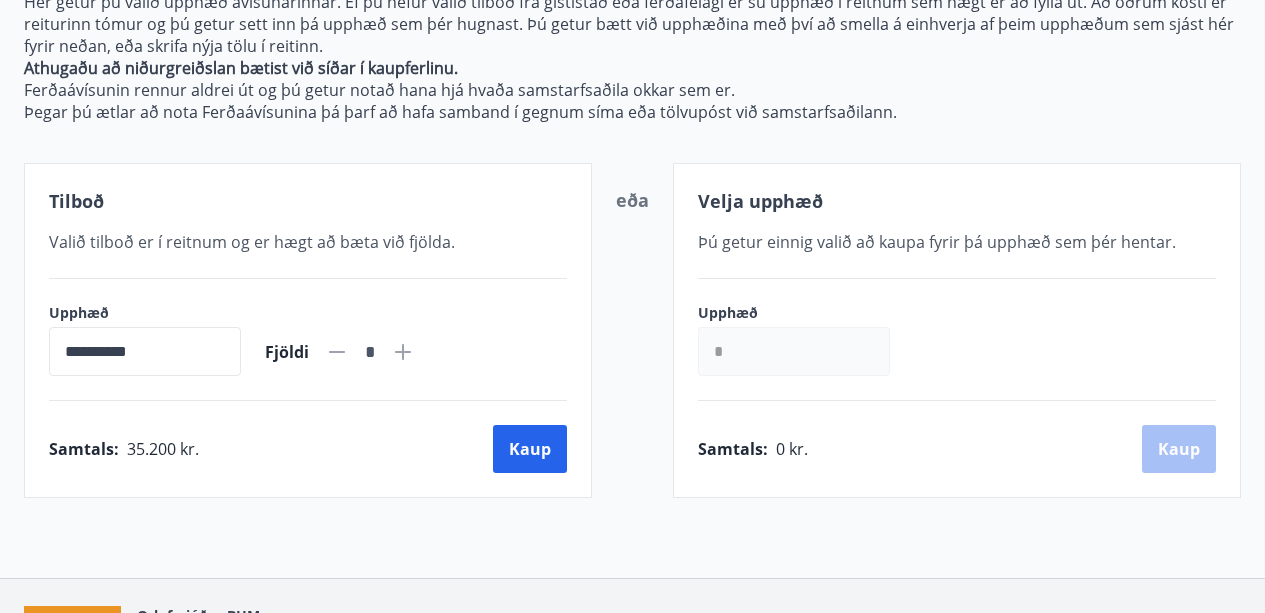 scroll, scrollTop: 393, scrollLeft: 0, axis: vertical 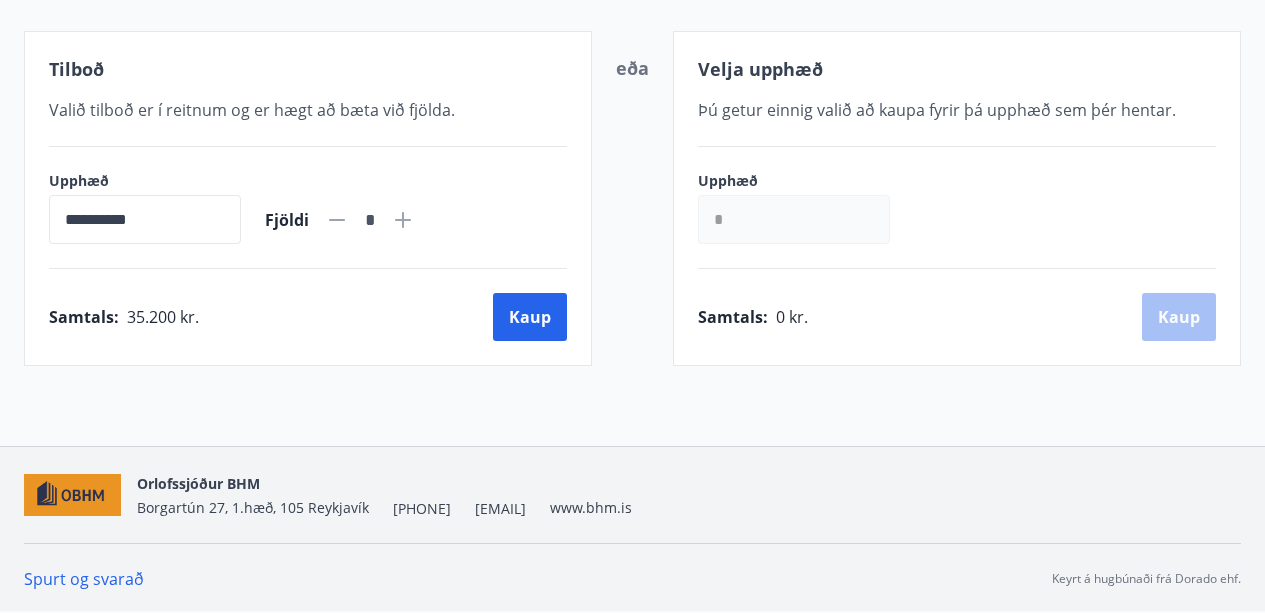 click 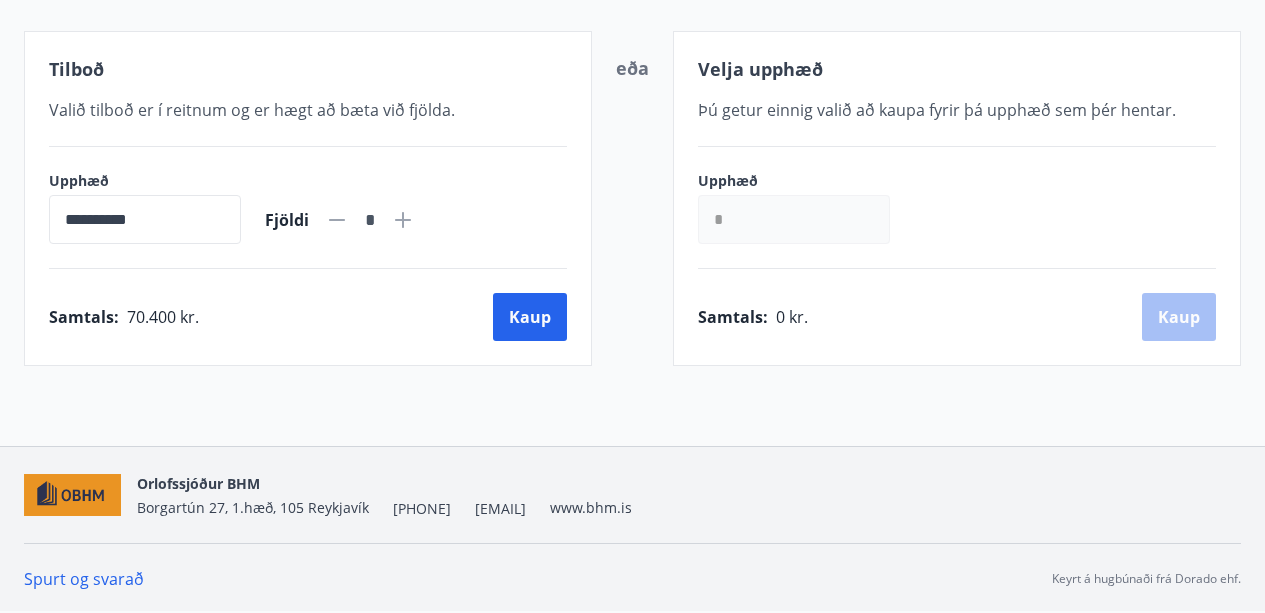 click on "Kaup" at bounding box center (530, 317) 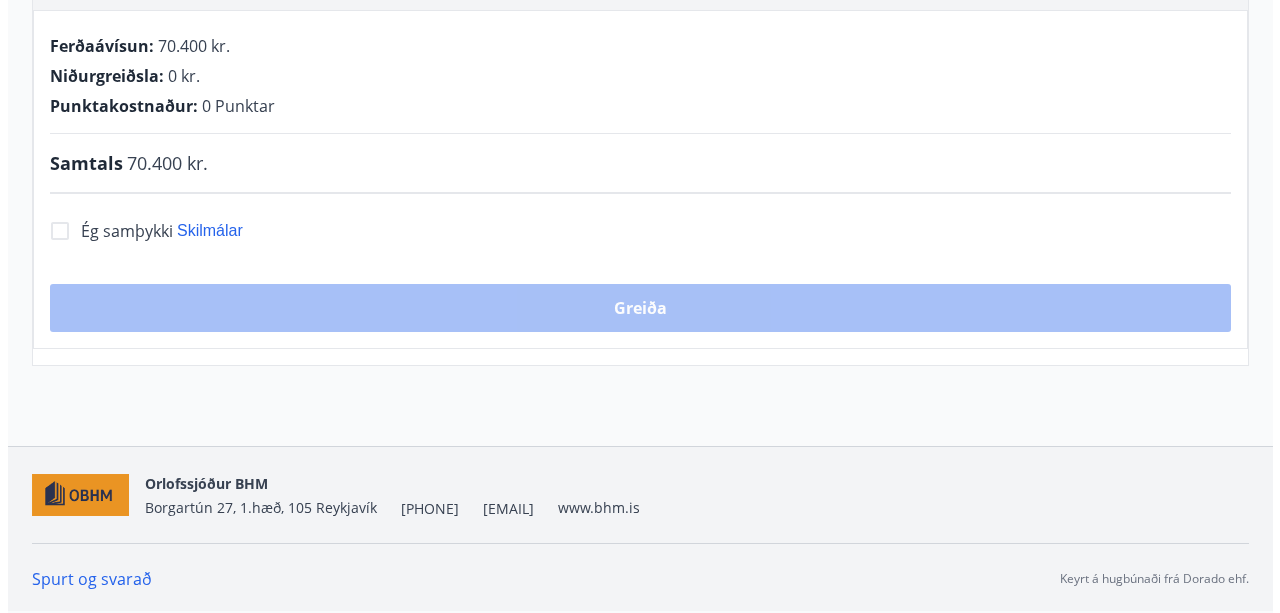 scroll, scrollTop: 393, scrollLeft: 0, axis: vertical 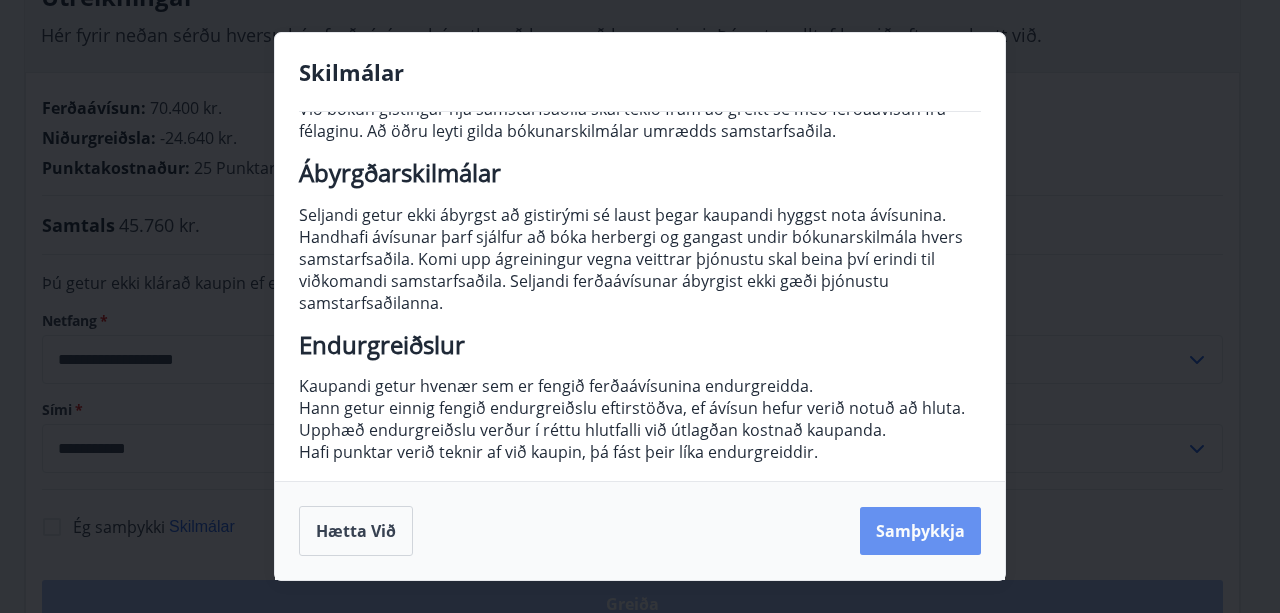 click on "Samþykkja" at bounding box center [920, 531] 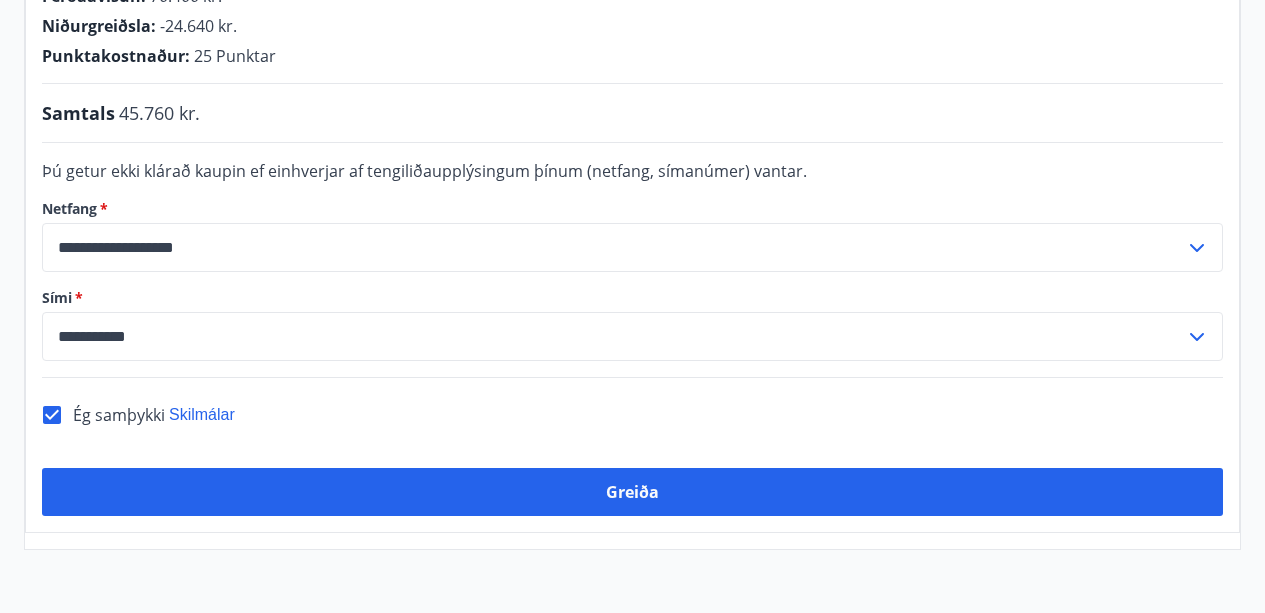scroll, scrollTop: 593, scrollLeft: 0, axis: vertical 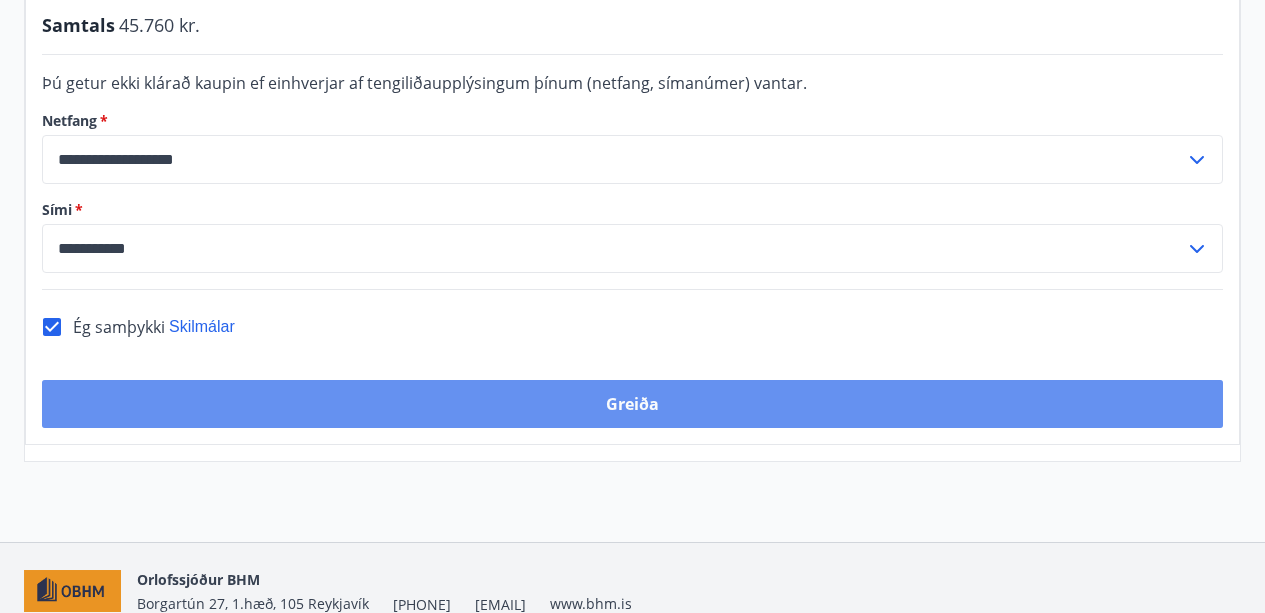click on "Greiða" at bounding box center [632, 404] 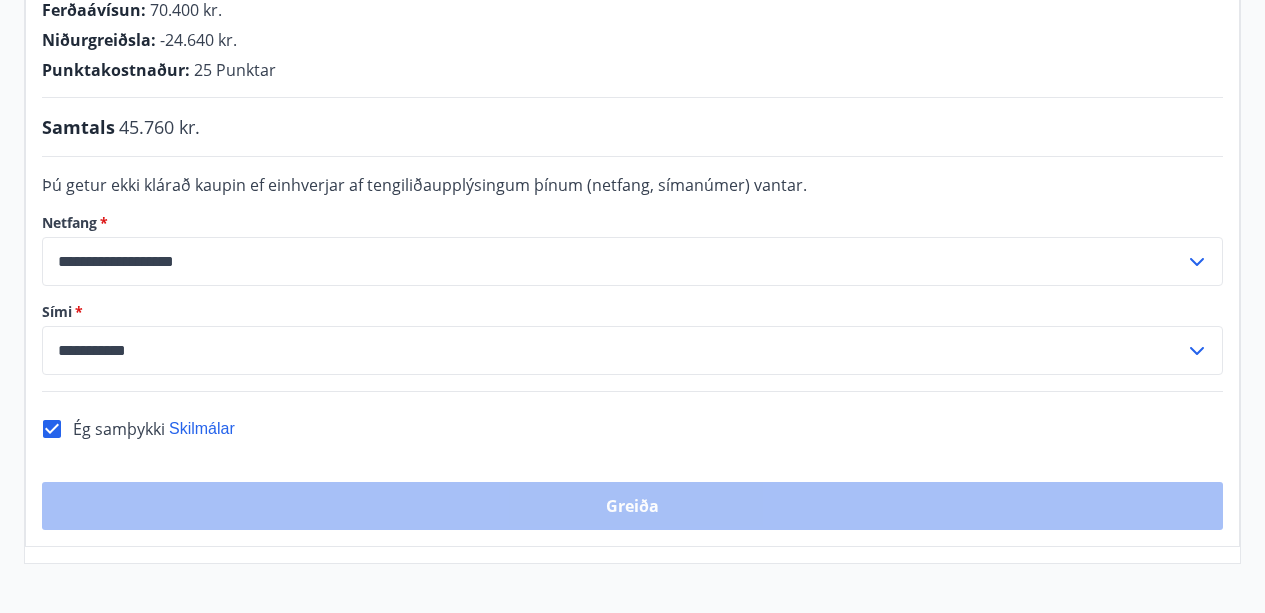 scroll, scrollTop: 489, scrollLeft: 0, axis: vertical 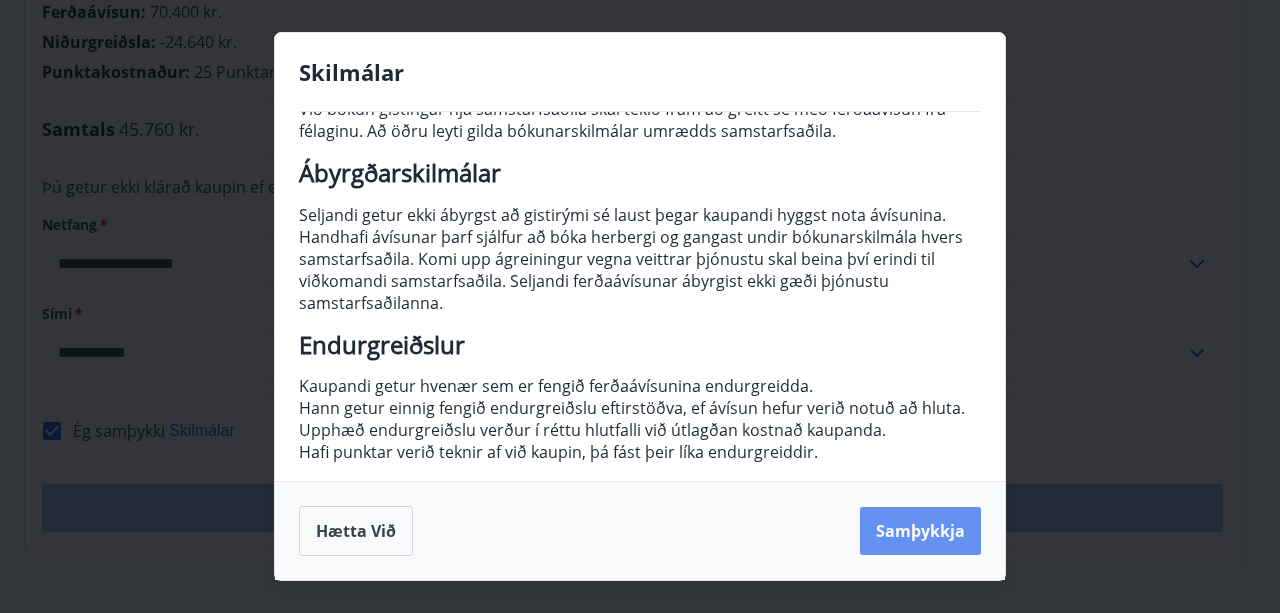 click on "Samþykkja" at bounding box center (920, 531) 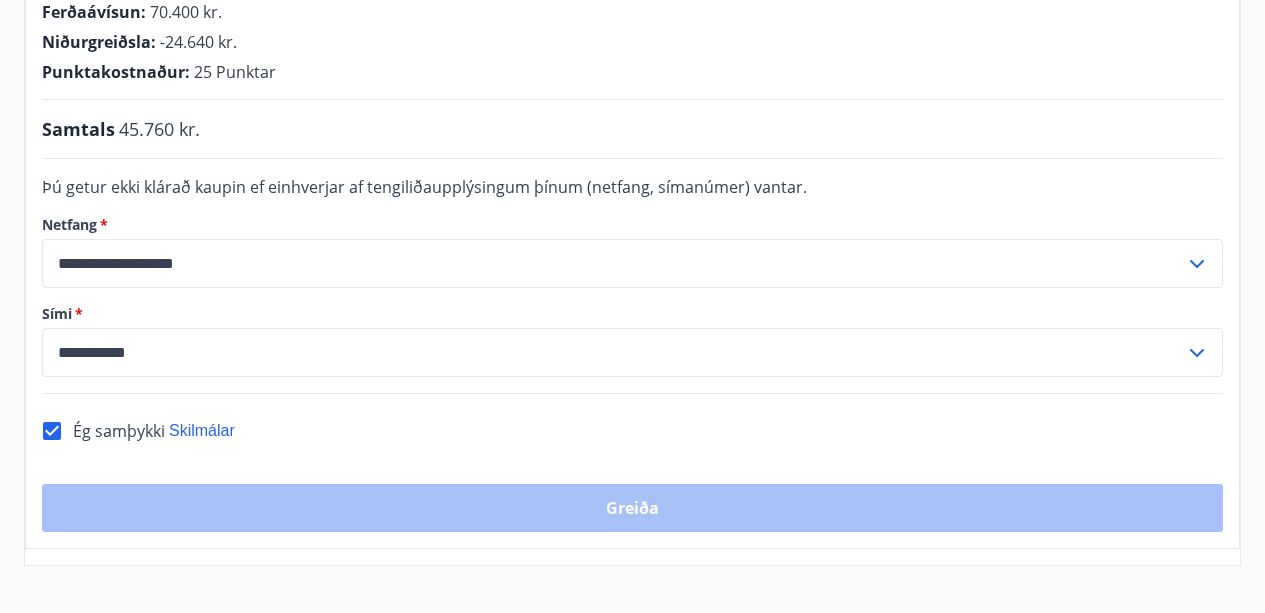 click on "Greiða" at bounding box center (632, 508) 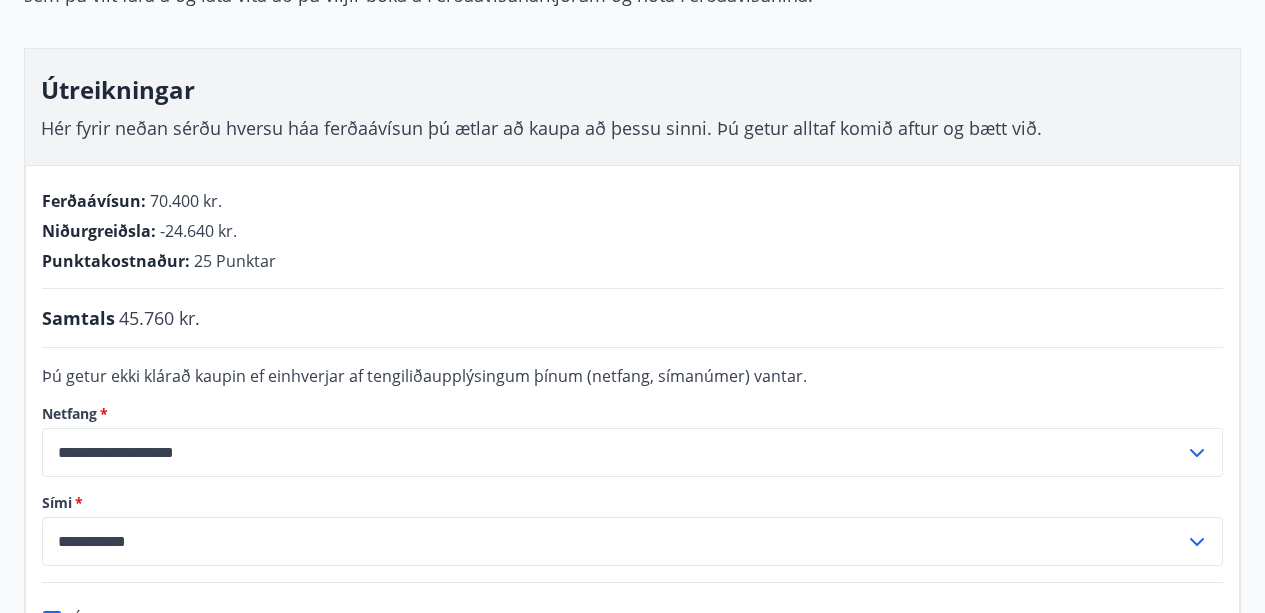 scroll, scrollTop: 400, scrollLeft: 0, axis: vertical 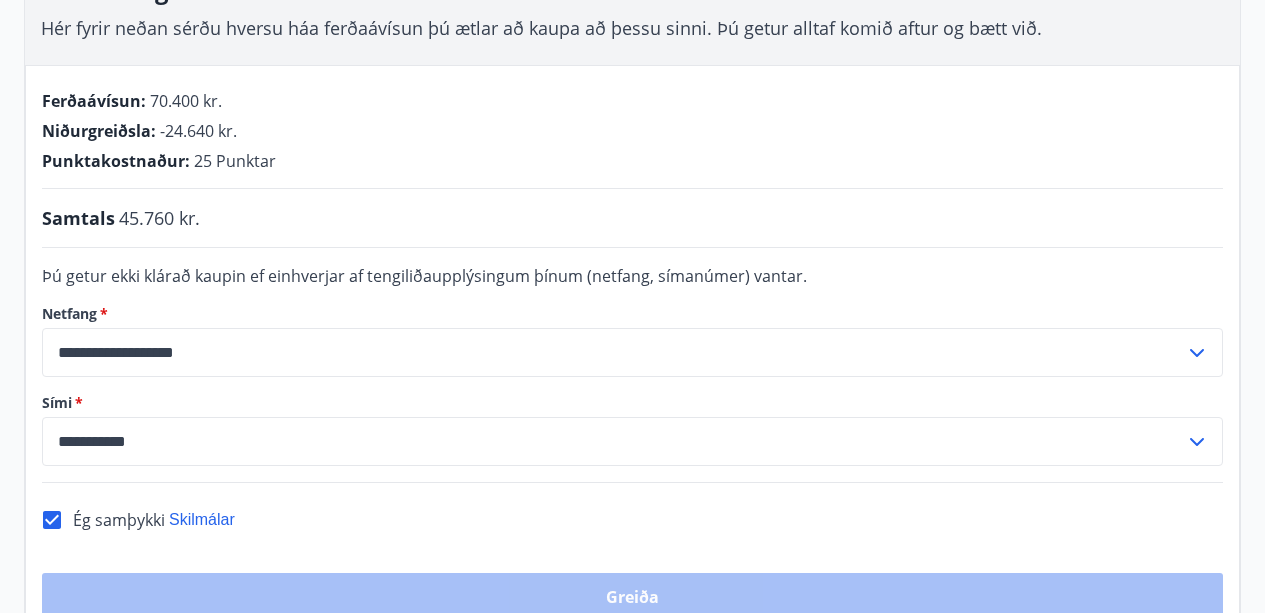 click 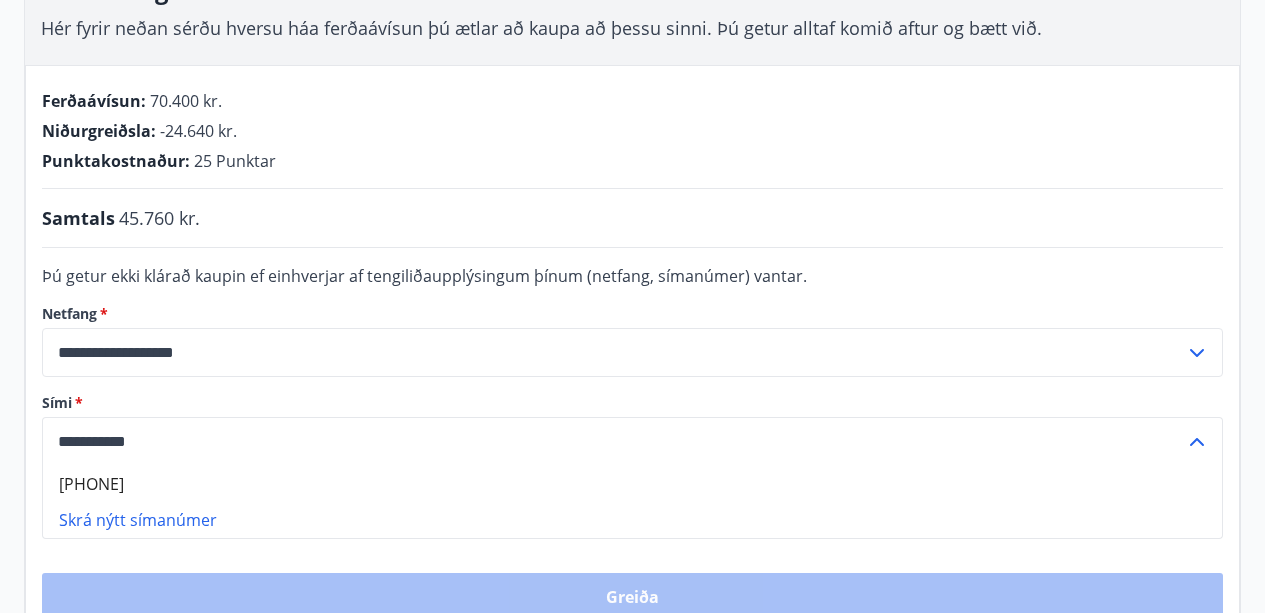 click 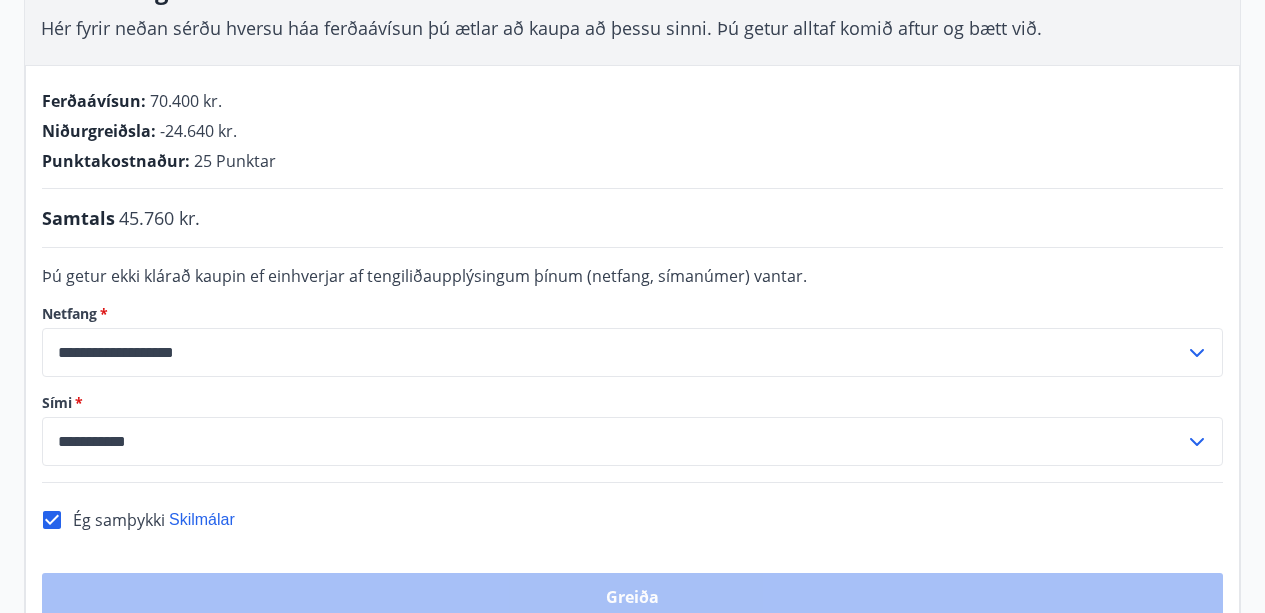 click 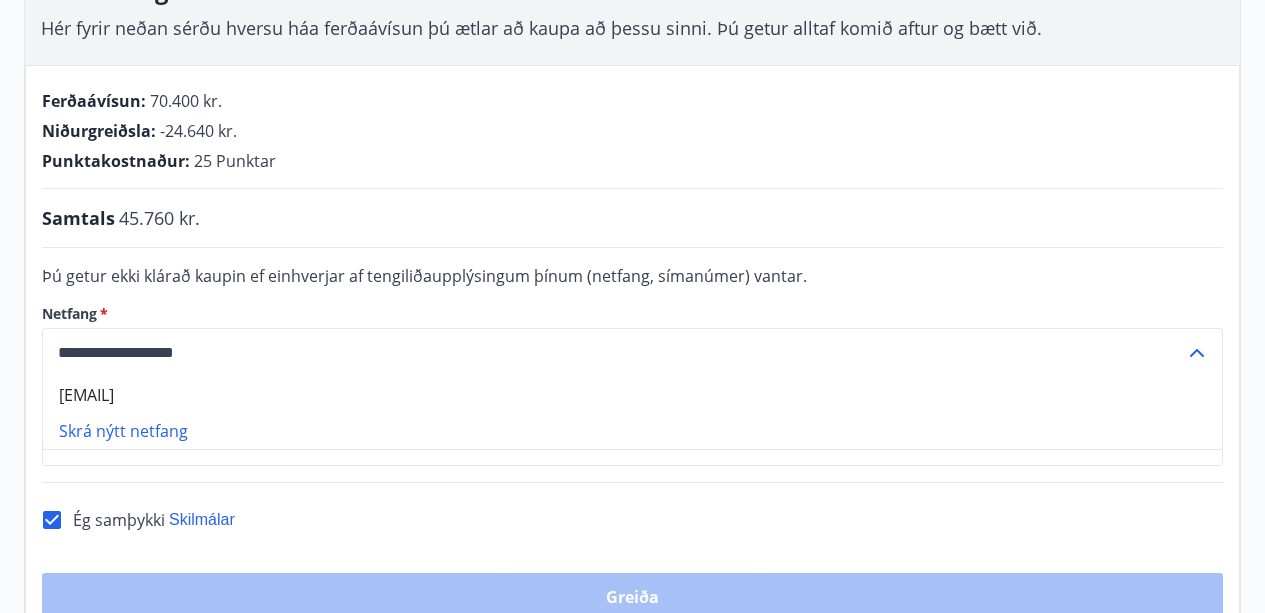 click 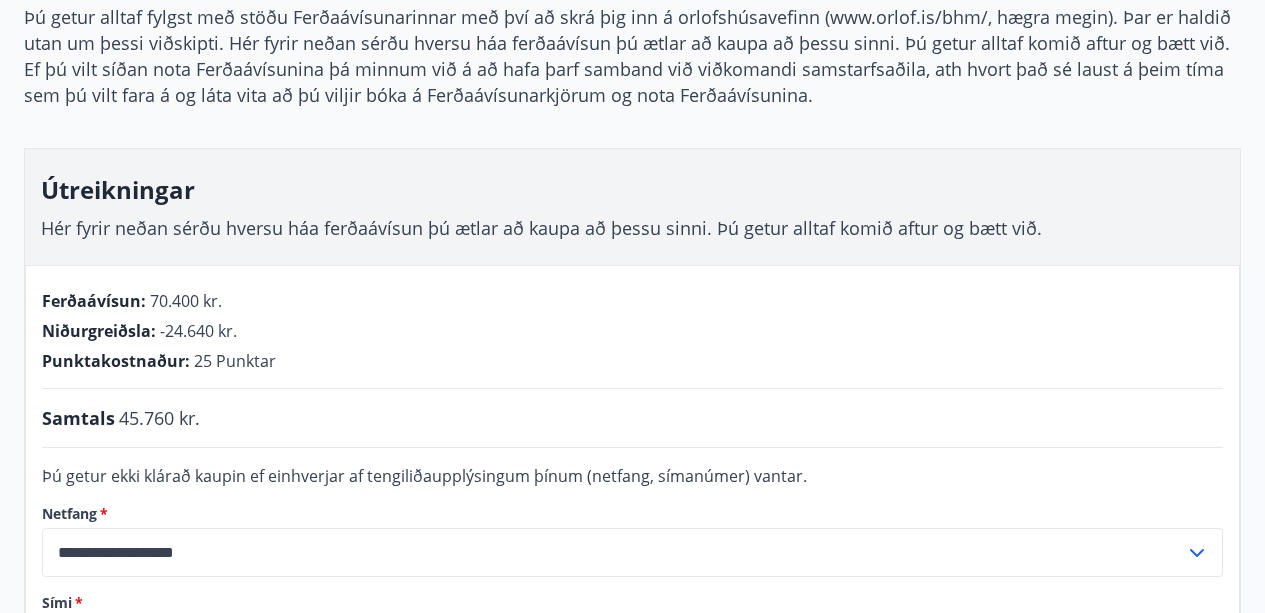 scroll, scrollTop: 0, scrollLeft: 0, axis: both 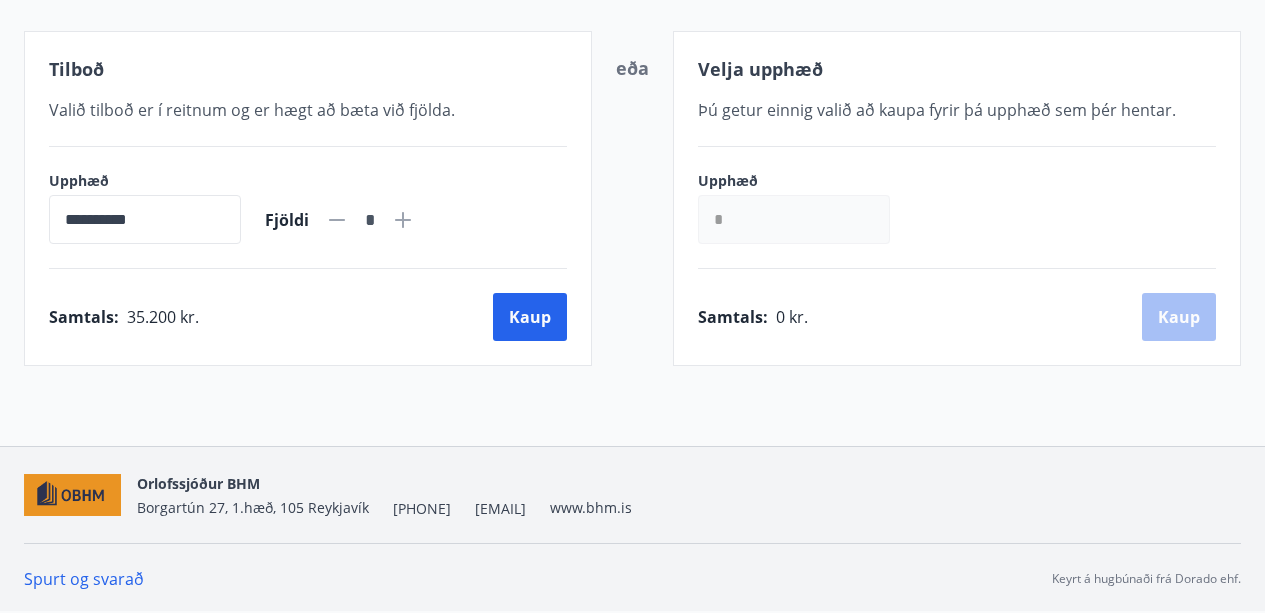 click 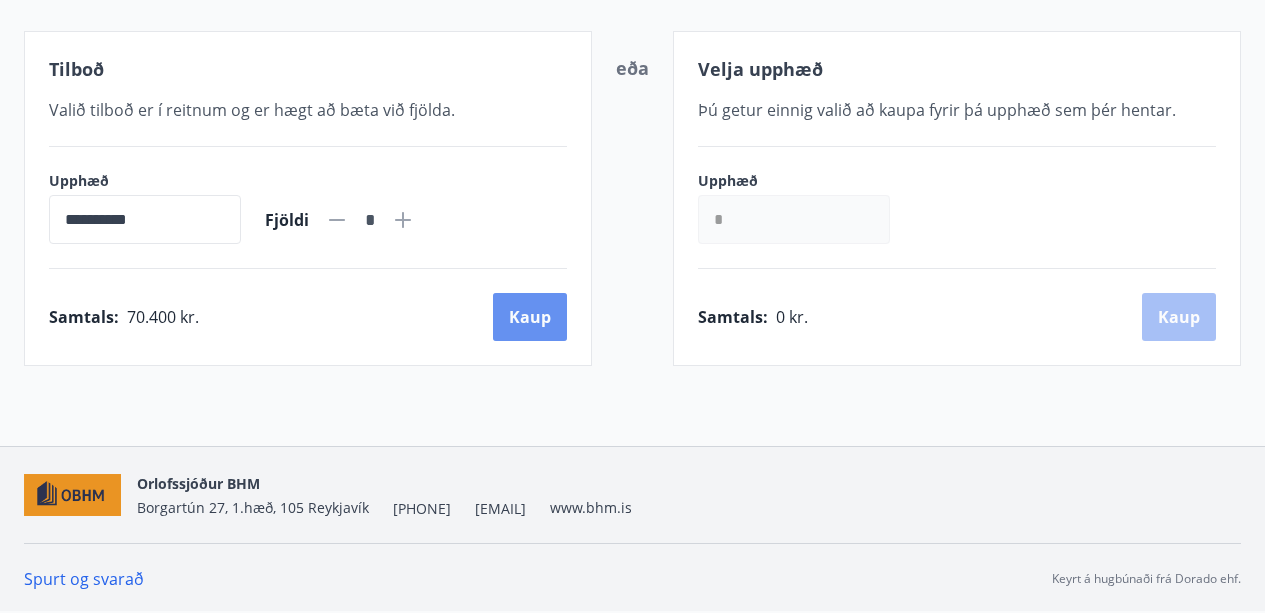 click on "Kaup" at bounding box center [530, 317] 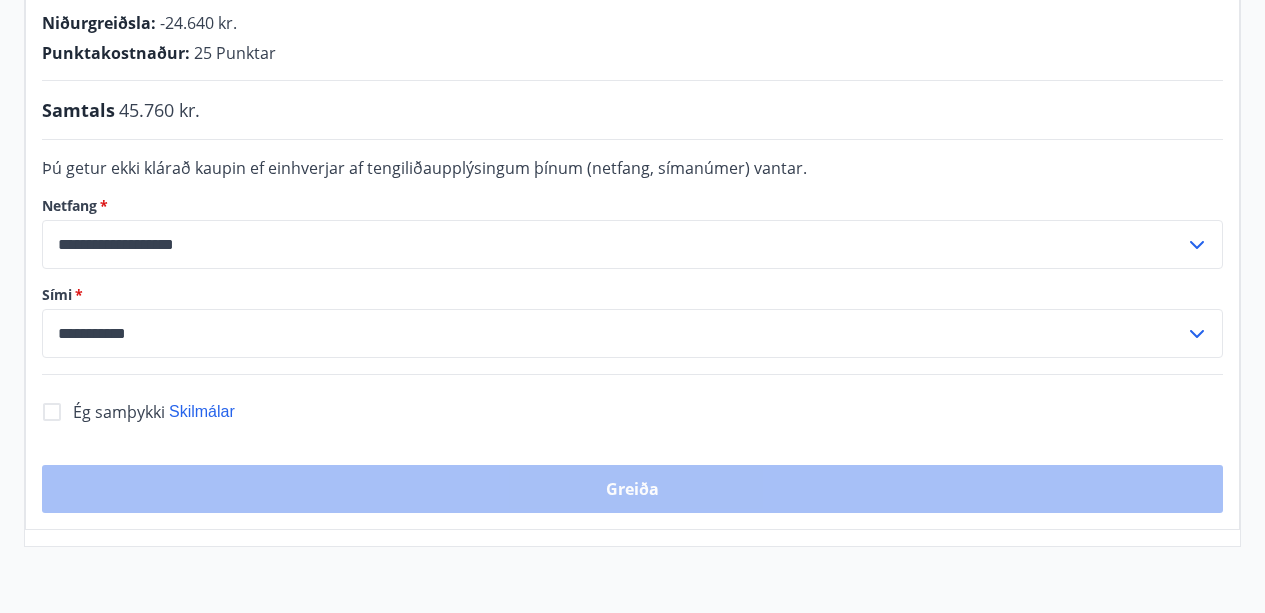 scroll, scrollTop: 593, scrollLeft: 0, axis: vertical 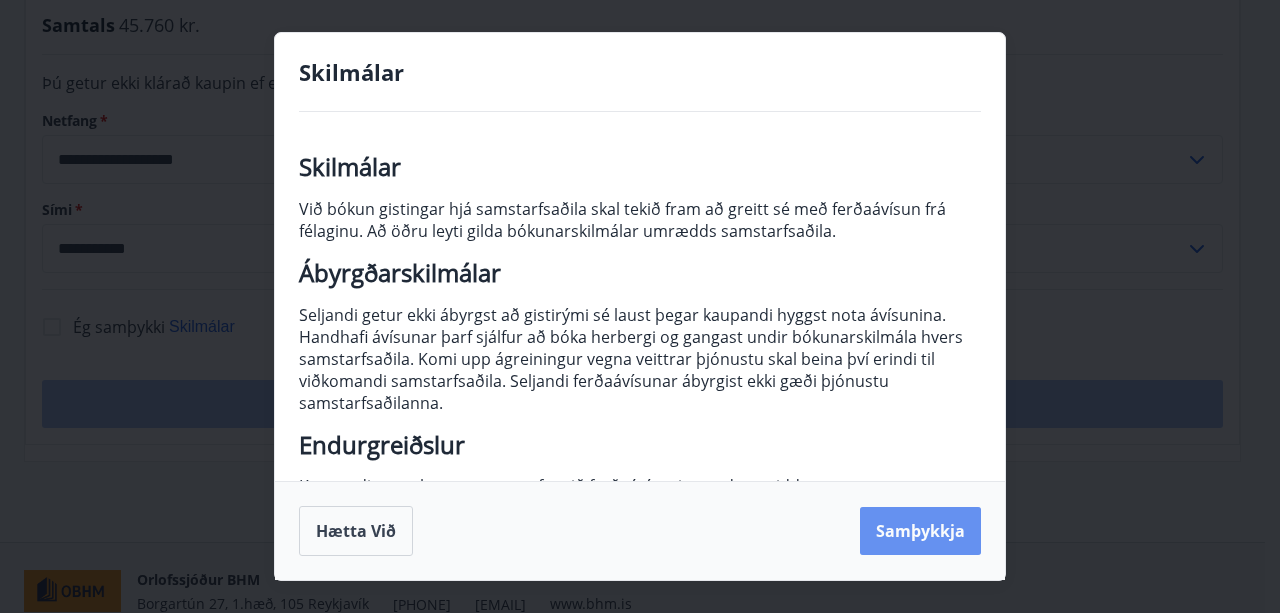 click on "Samþykkja" at bounding box center (920, 531) 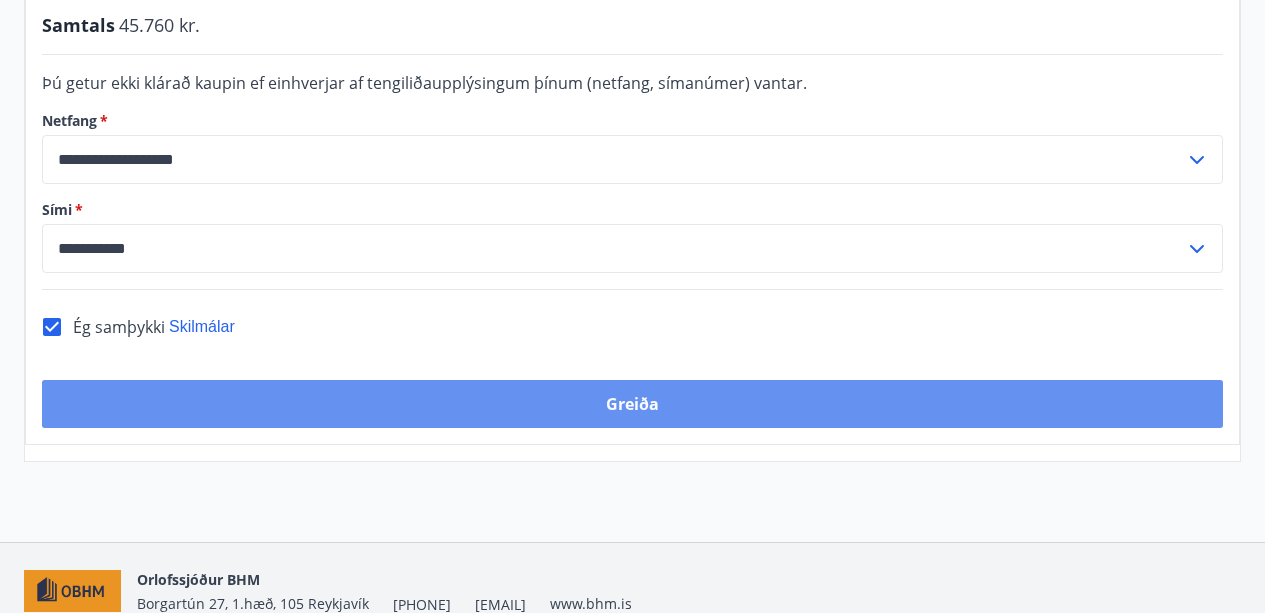 click on "Greiða" at bounding box center [632, 404] 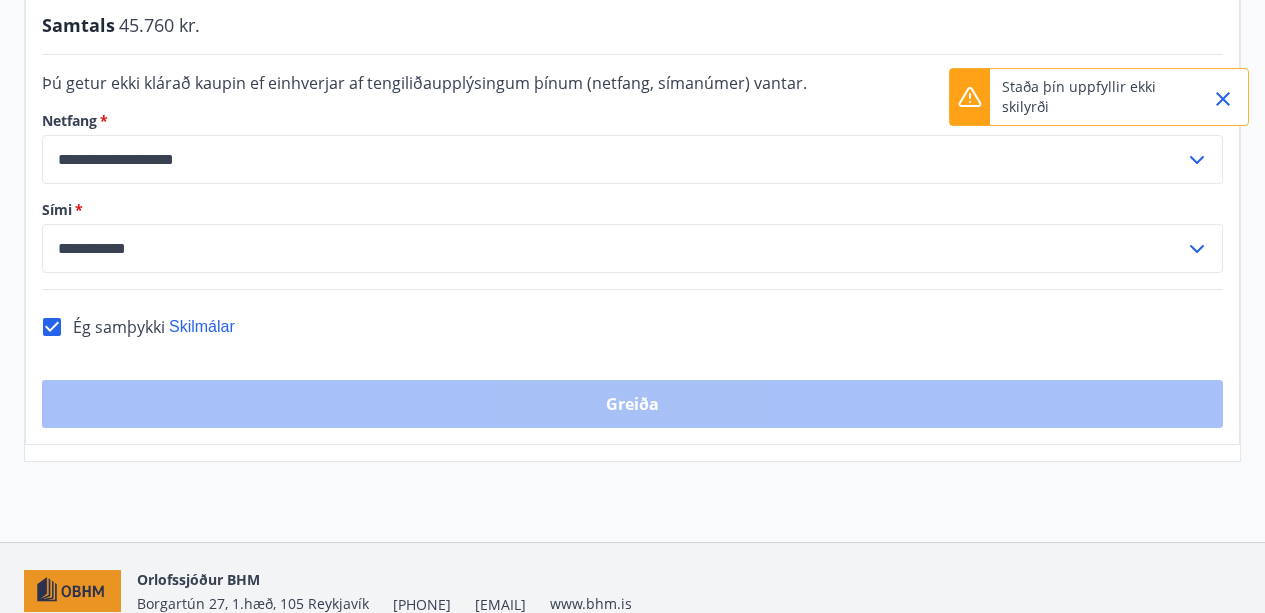 click at bounding box center (970, 97) 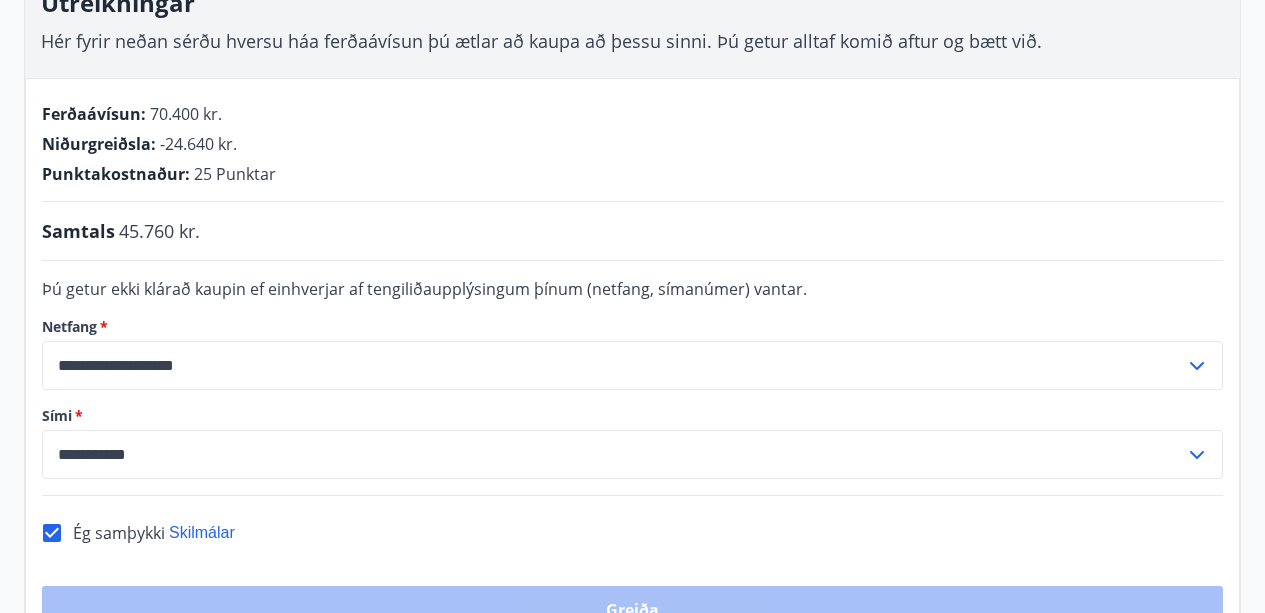 scroll, scrollTop: 0, scrollLeft: 0, axis: both 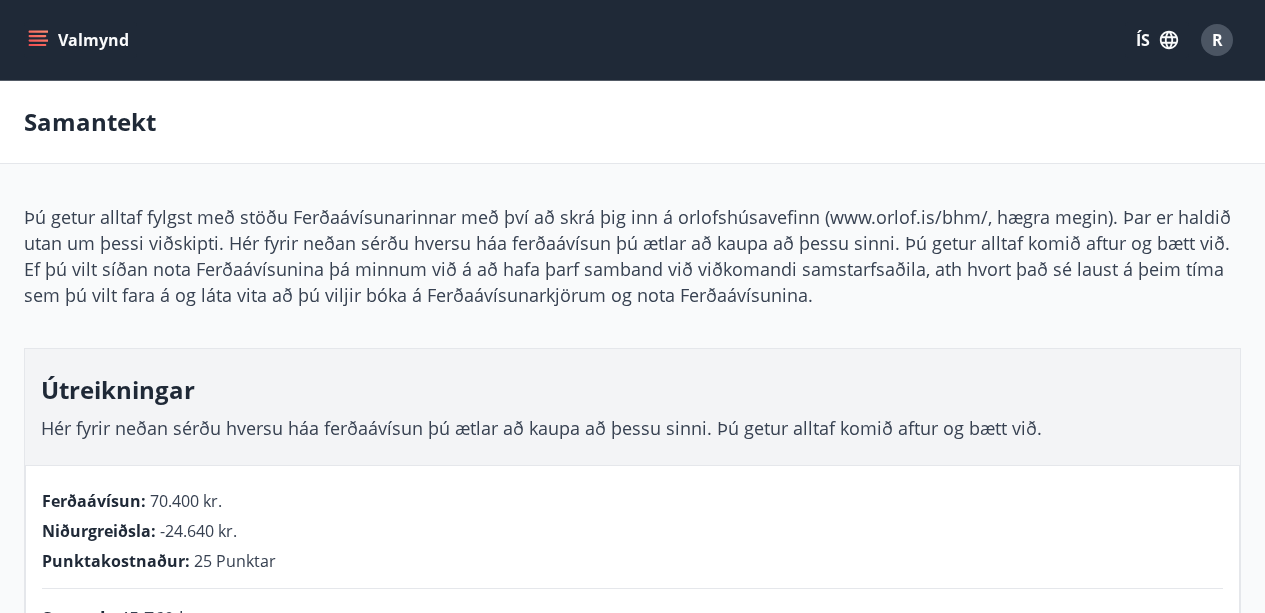 click 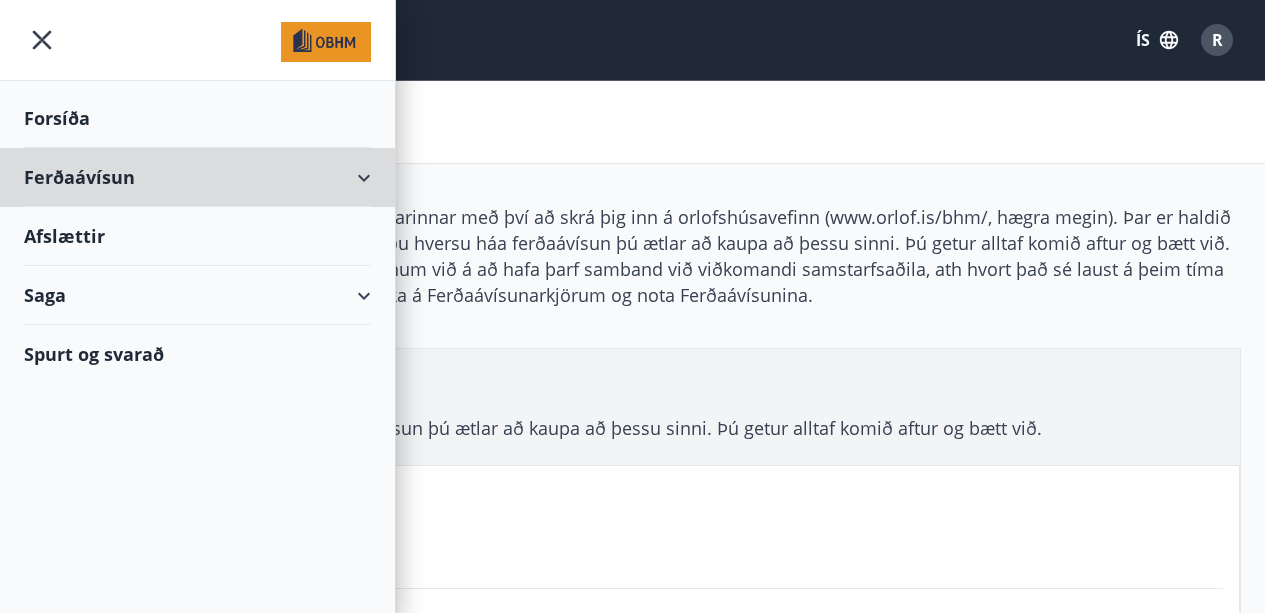 click on "Ferðaávísun" at bounding box center (197, 177) 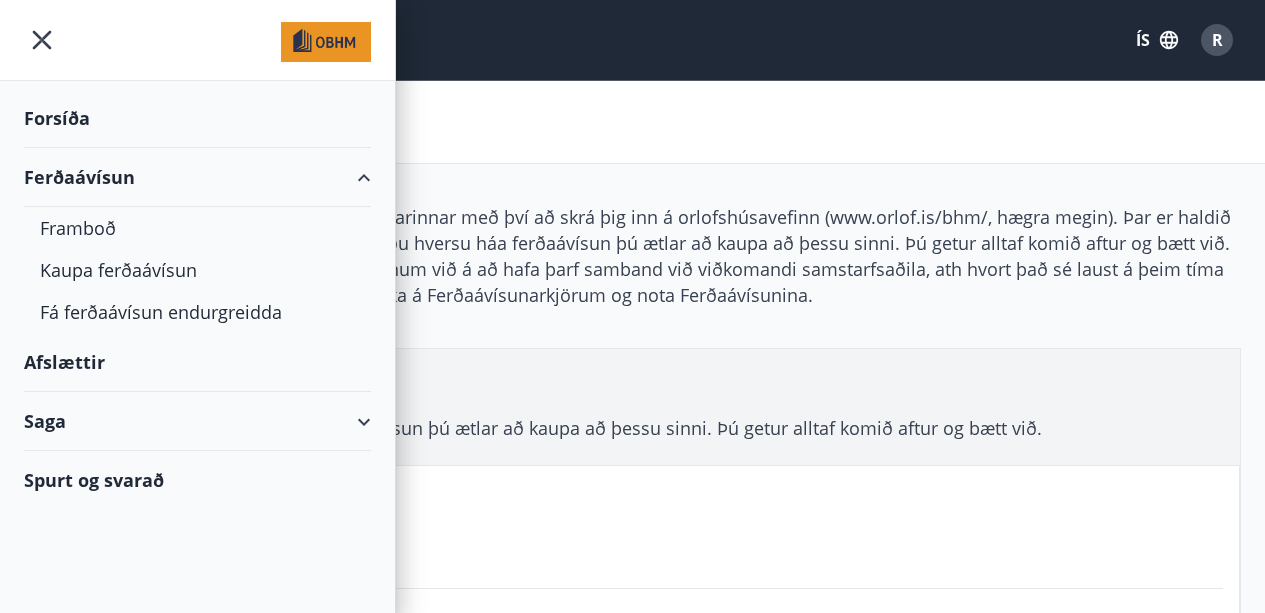 click on "Kaupa ferðaávísun" at bounding box center (197, 270) 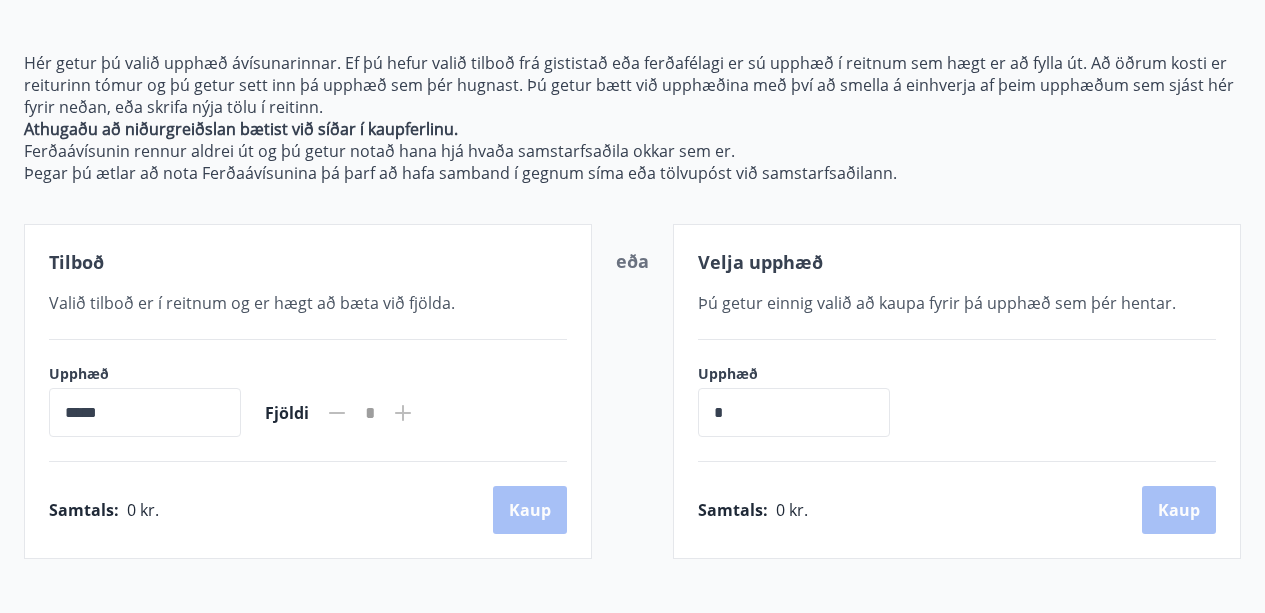 scroll, scrollTop: 0, scrollLeft: 0, axis: both 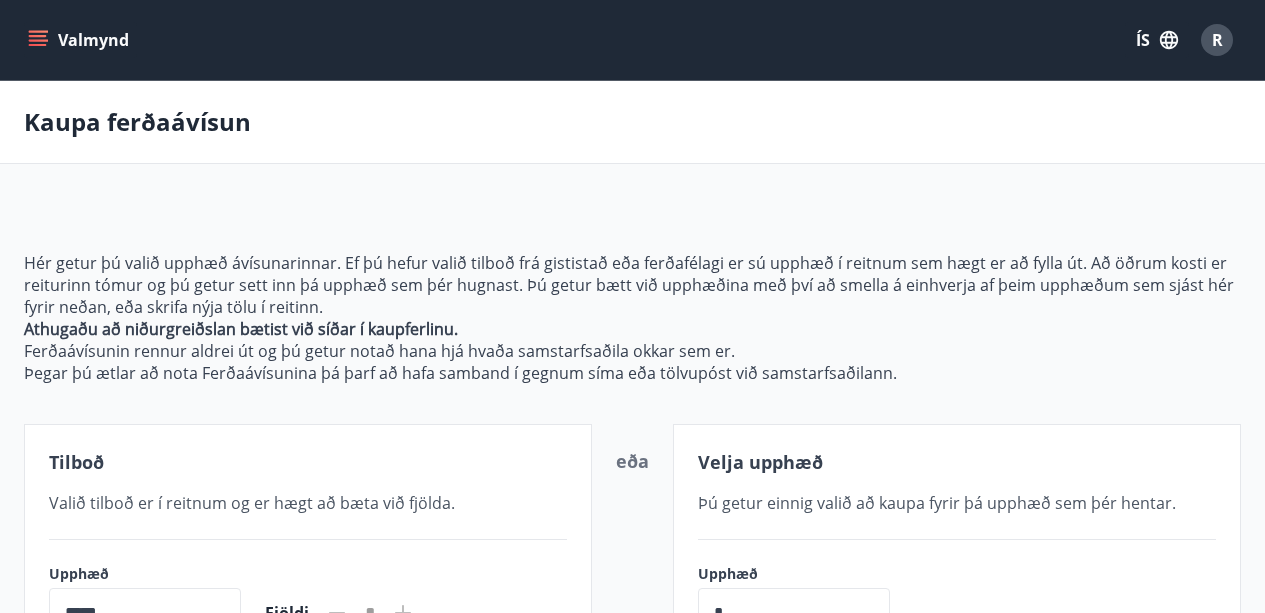 click 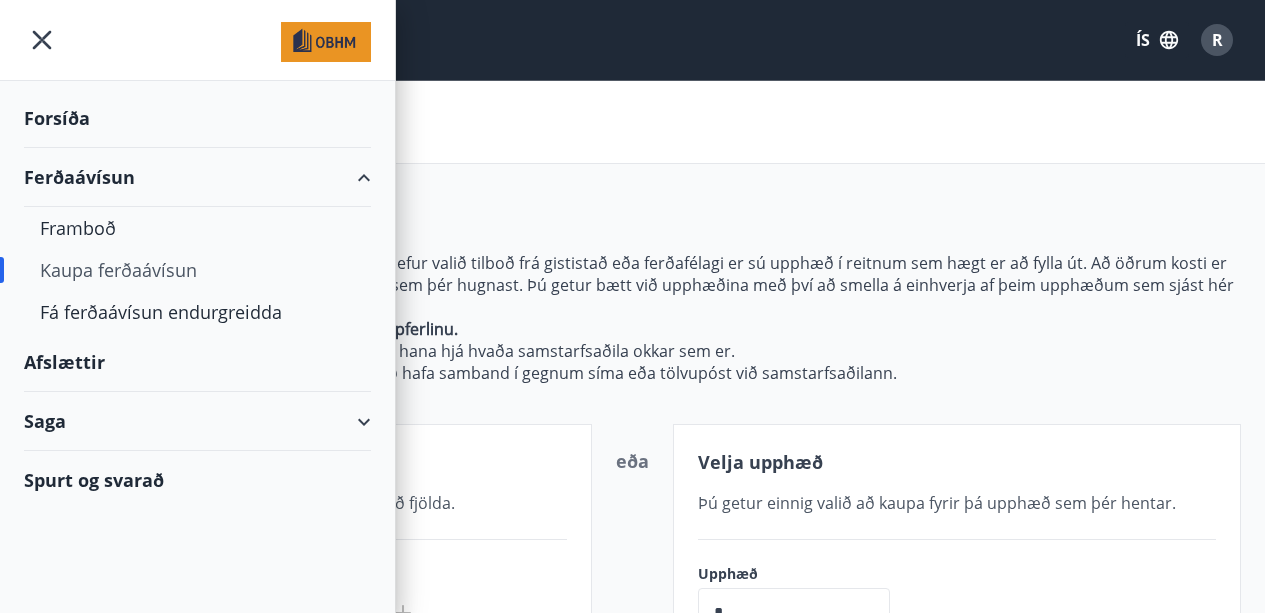 click on "Saga" at bounding box center [197, 421] 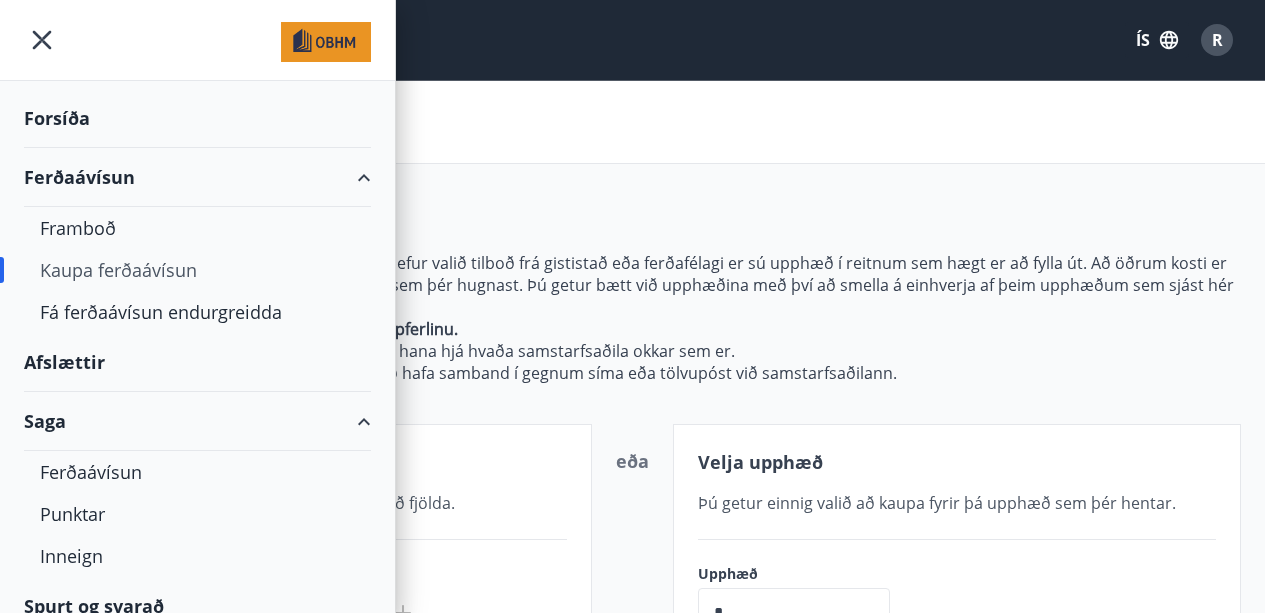 click on "Inneign" at bounding box center [197, 556] 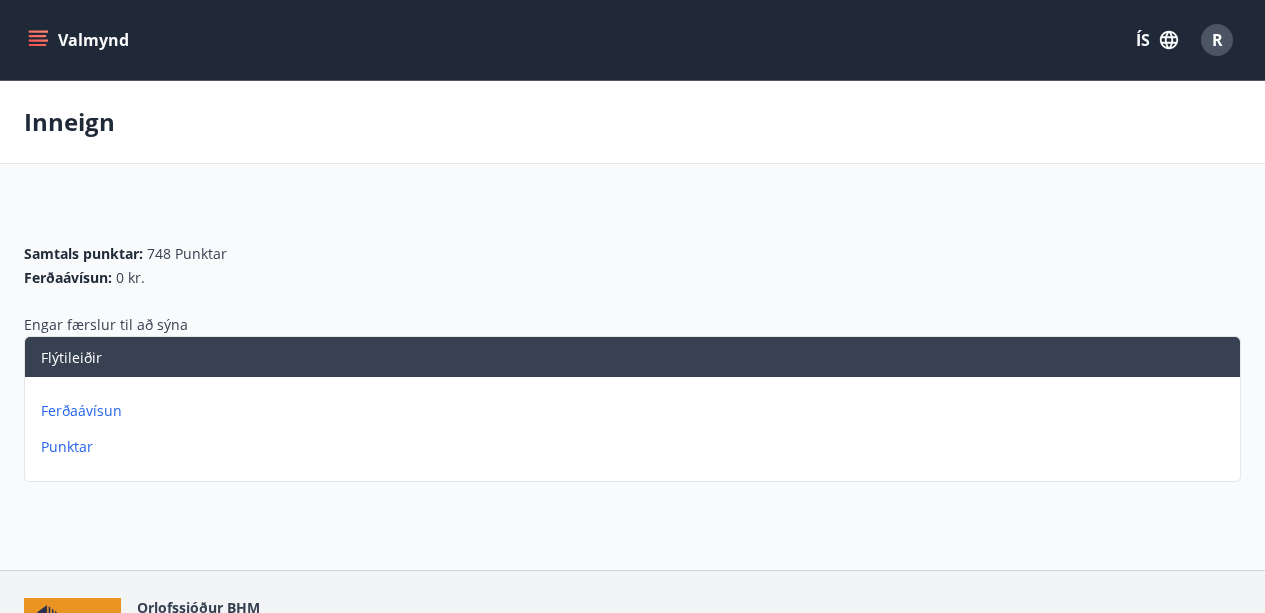 click on "Ferðaávísun" at bounding box center [636, 411] 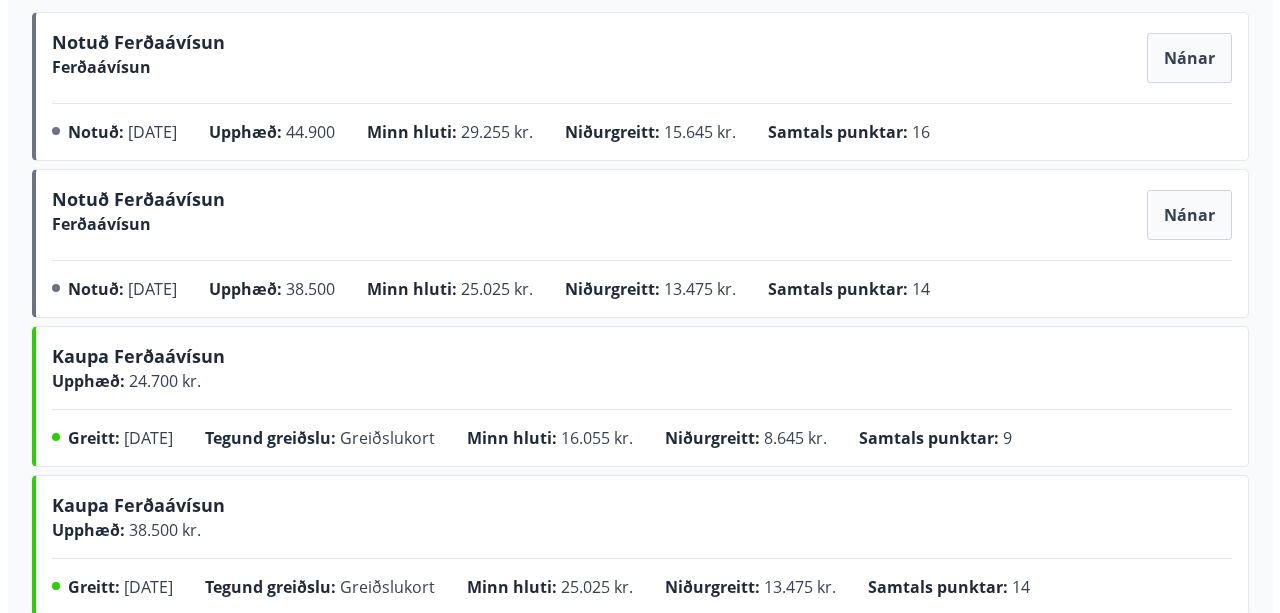 scroll, scrollTop: 200, scrollLeft: 0, axis: vertical 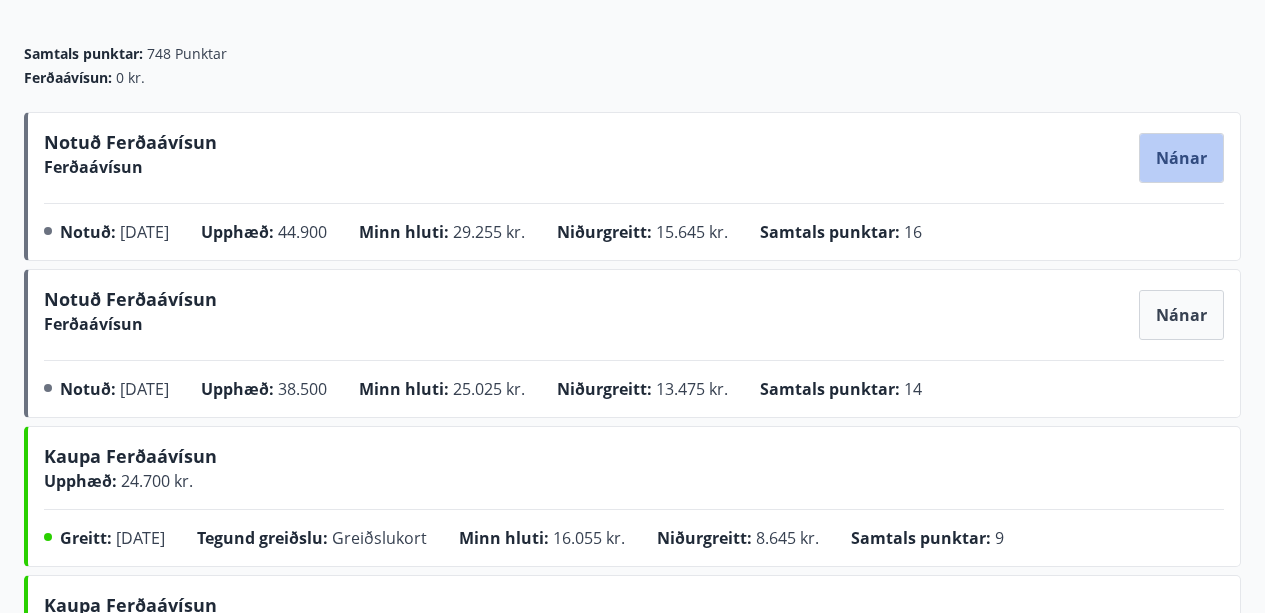 click on "Nánar" at bounding box center [1181, 158] 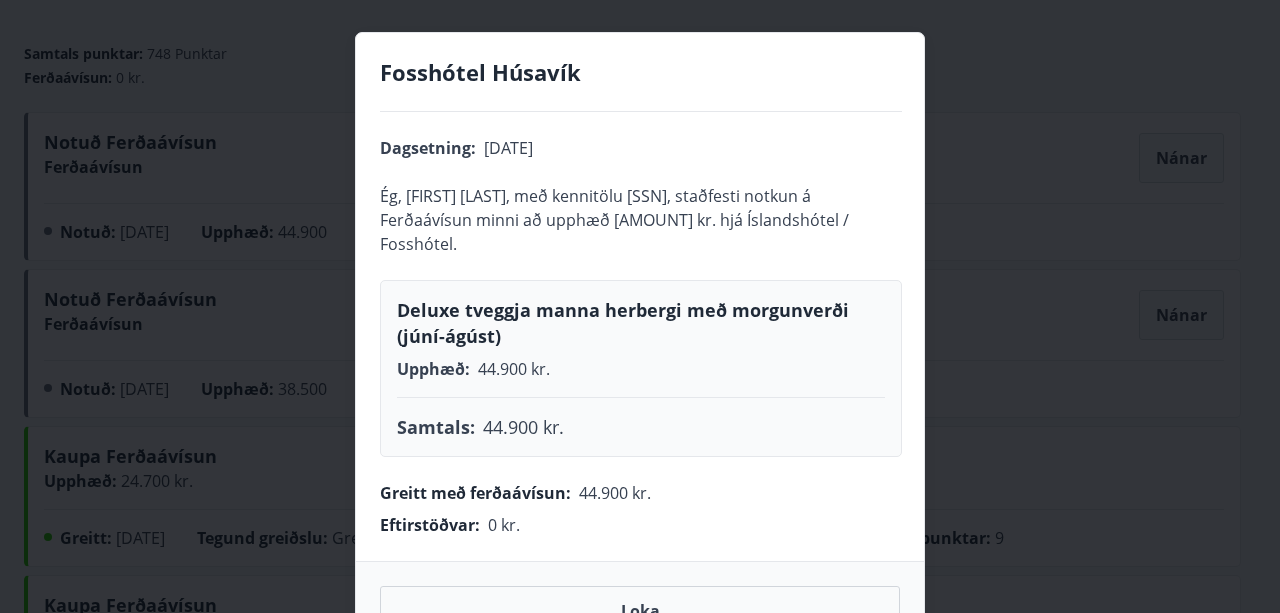 scroll, scrollTop: 80, scrollLeft: 0, axis: vertical 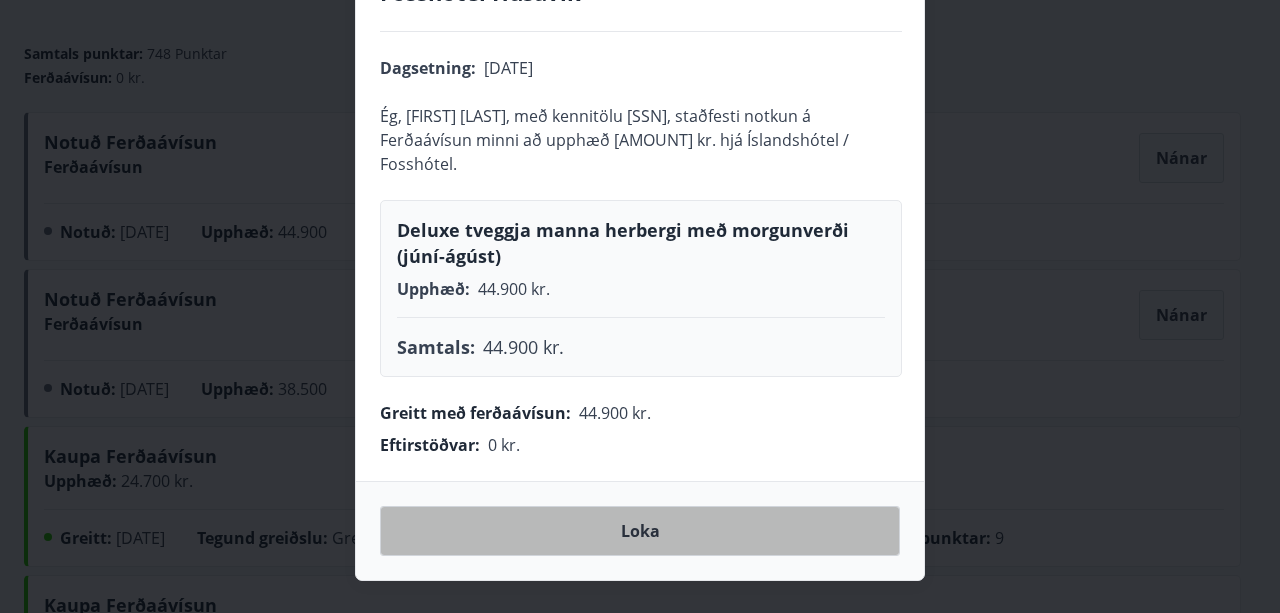 click on "Loka" at bounding box center [640, 531] 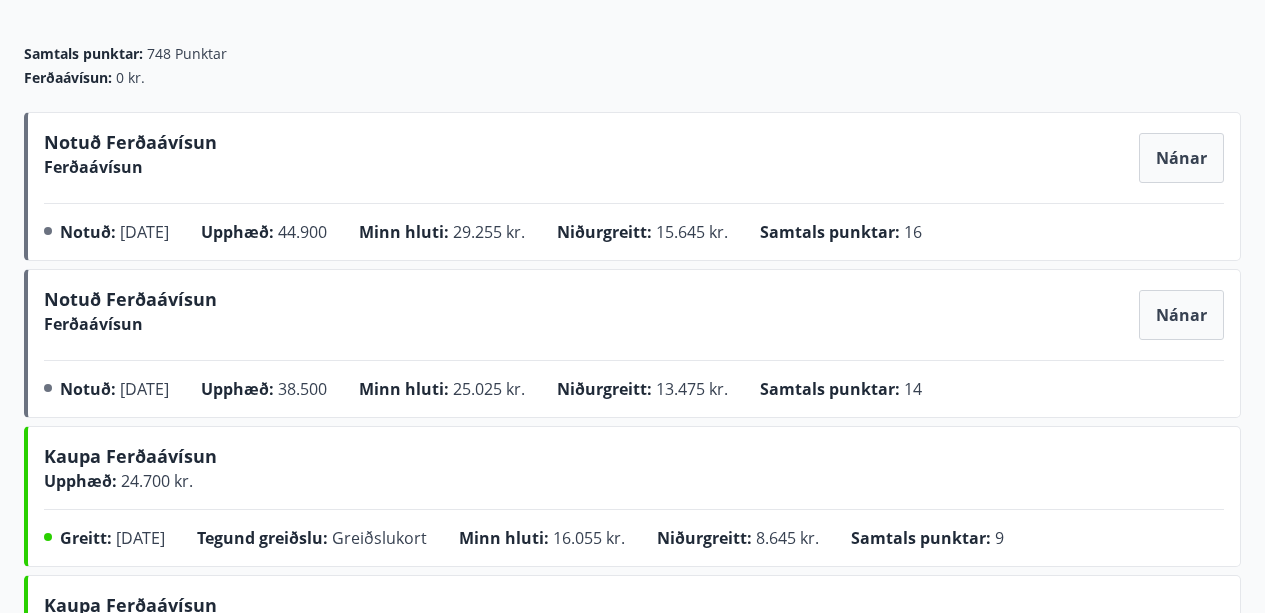 click on "Nánar" at bounding box center (1181, 315) 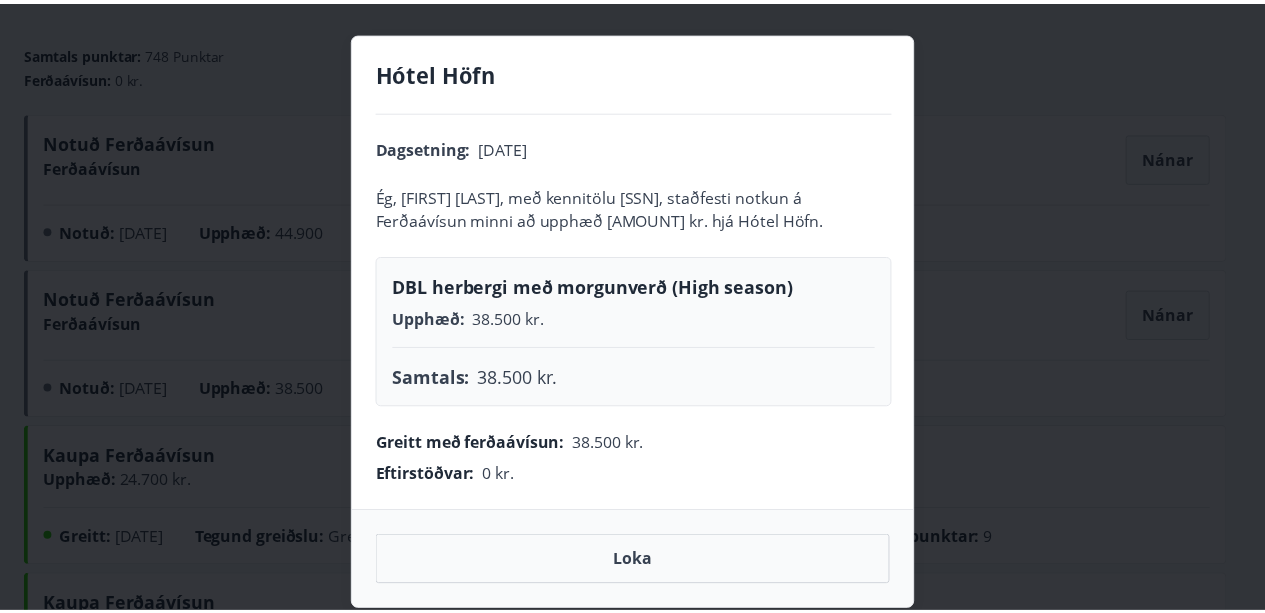 scroll, scrollTop: 30, scrollLeft: 0, axis: vertical 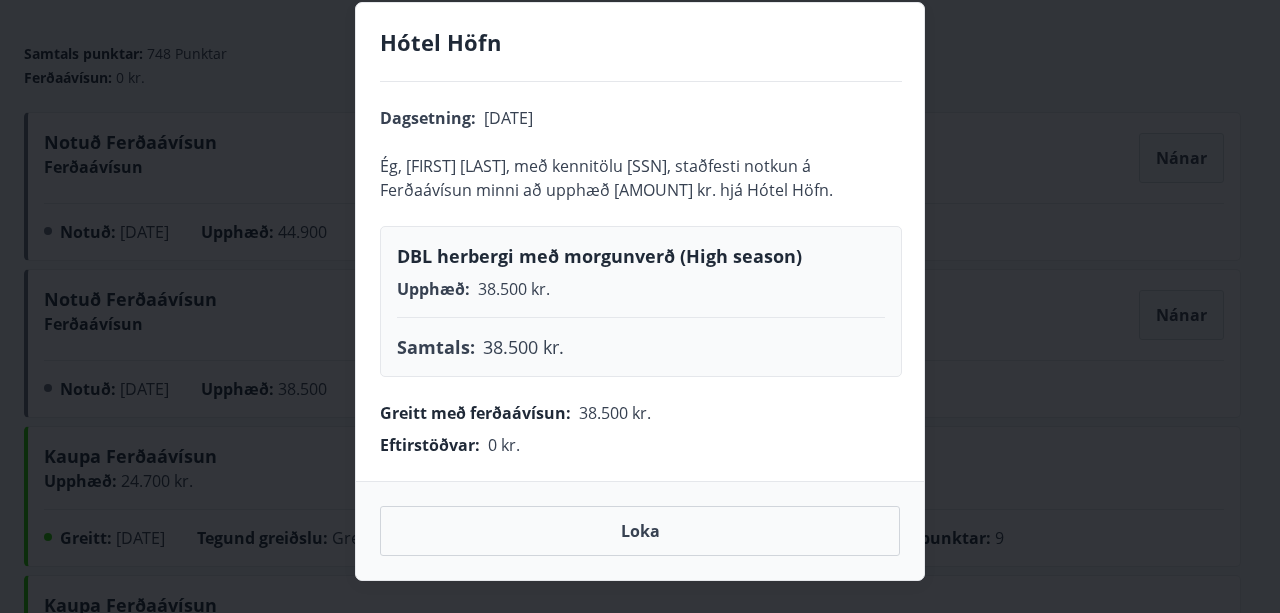 click on "Loka" at bounding box center [640, 531] 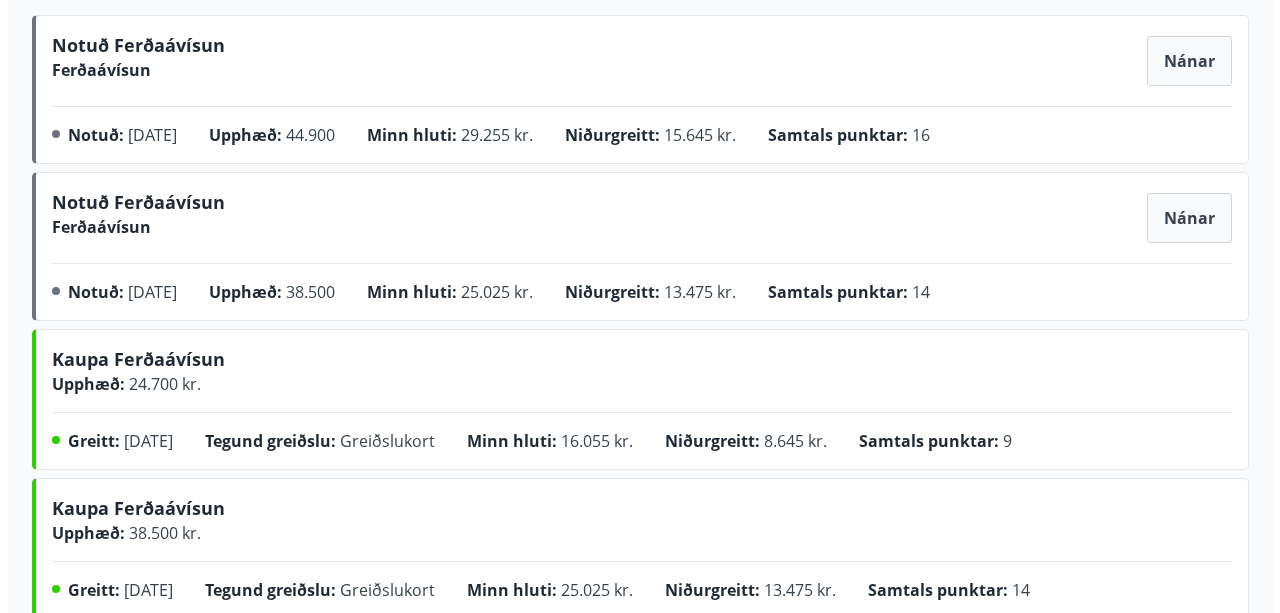 scroll, scrollTop: 0, scrollLeft: 0, axis: both 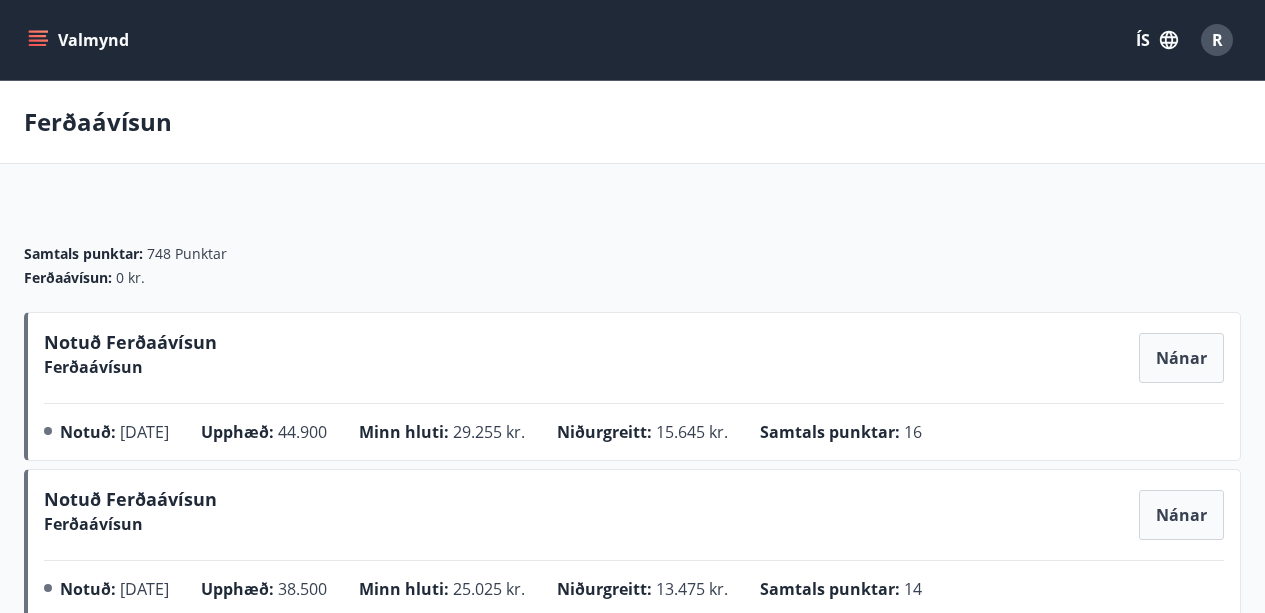 click on "R" at bounding box center (1217, 40) 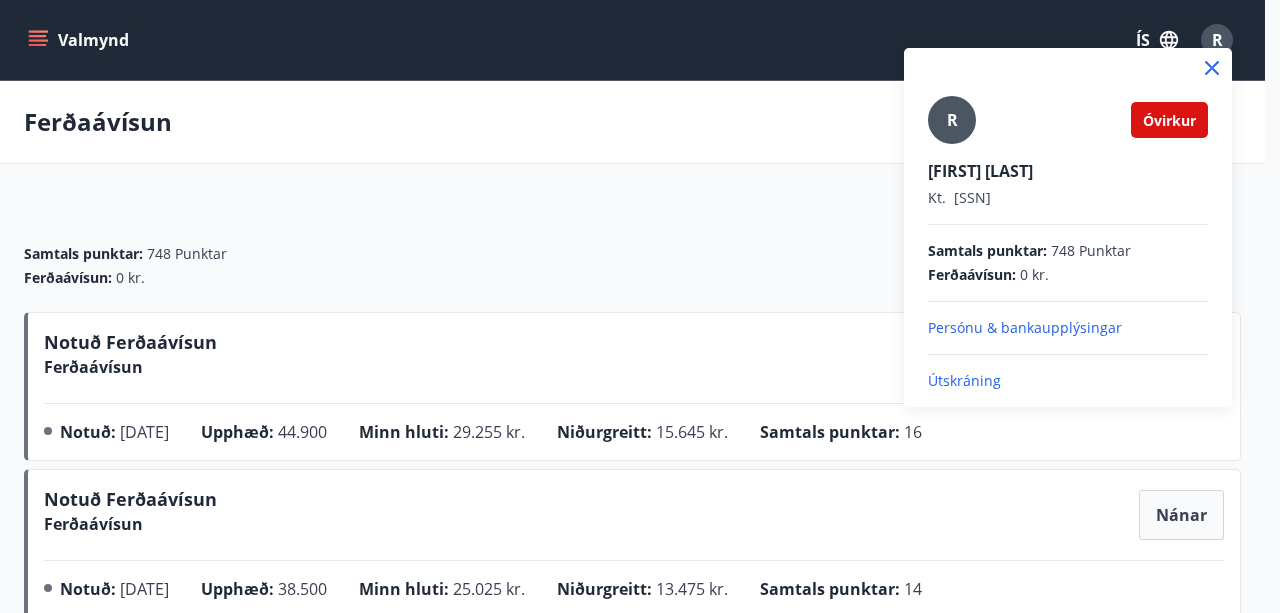 click on "Persónu & bankaupplýsingar" at bounding box center [1068, 328] 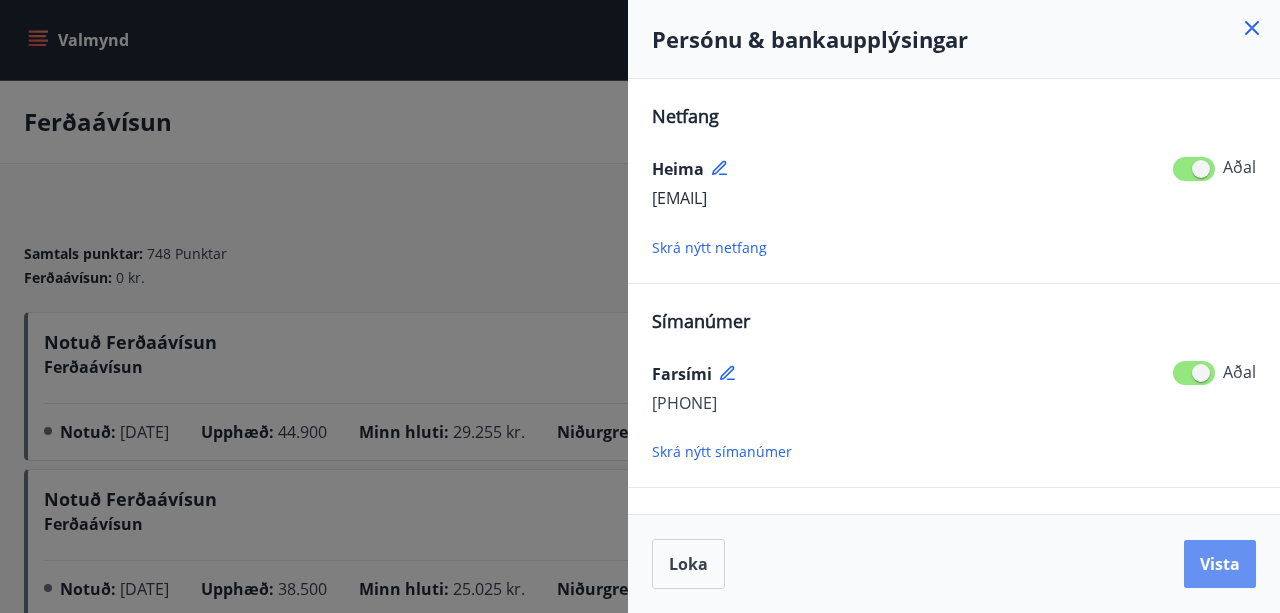 click on "Vista" at bounding box center (1220, 564) 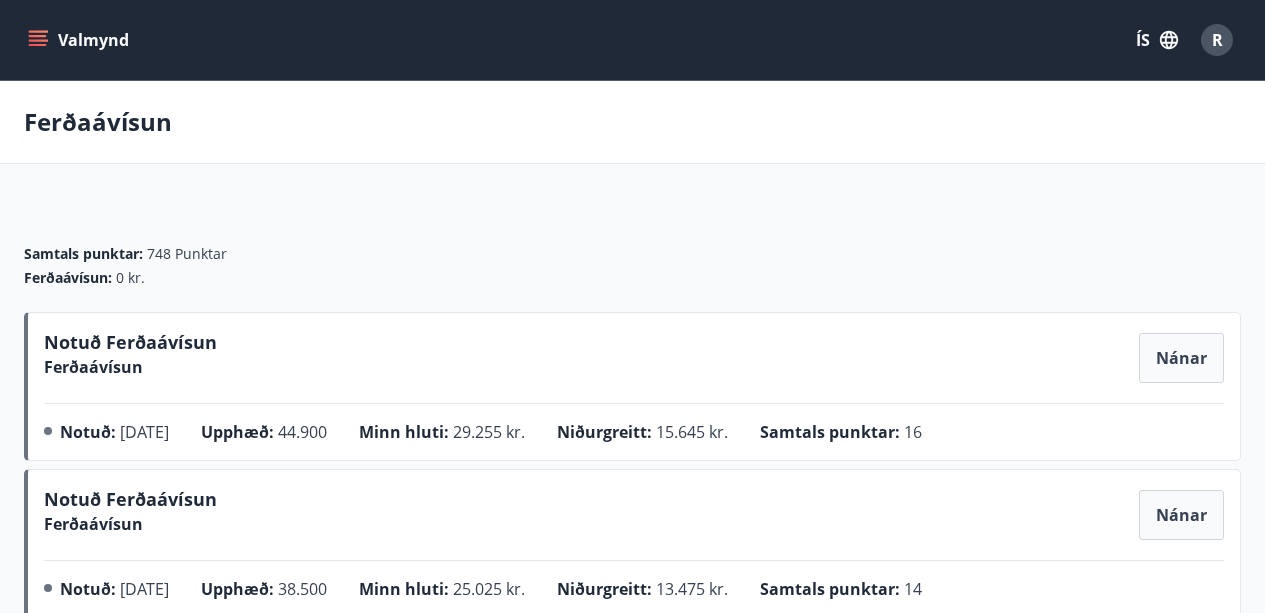 click on "R" at bounding box center (1217, 40) 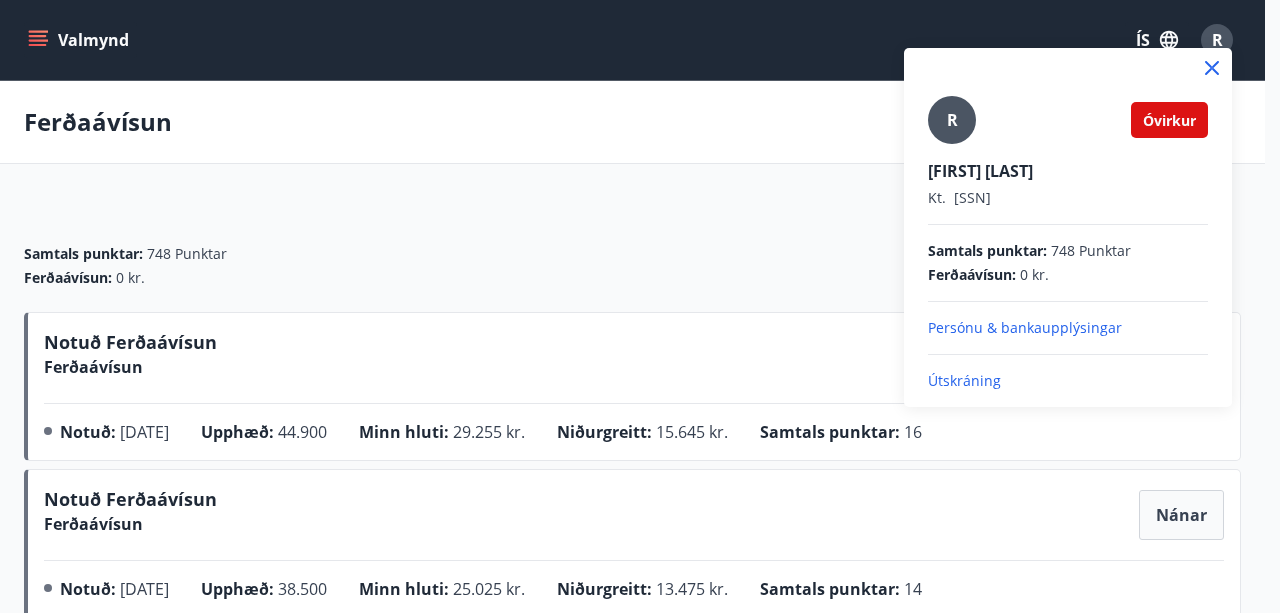 click on "Útskráning" at bounding box center [1068, 381] 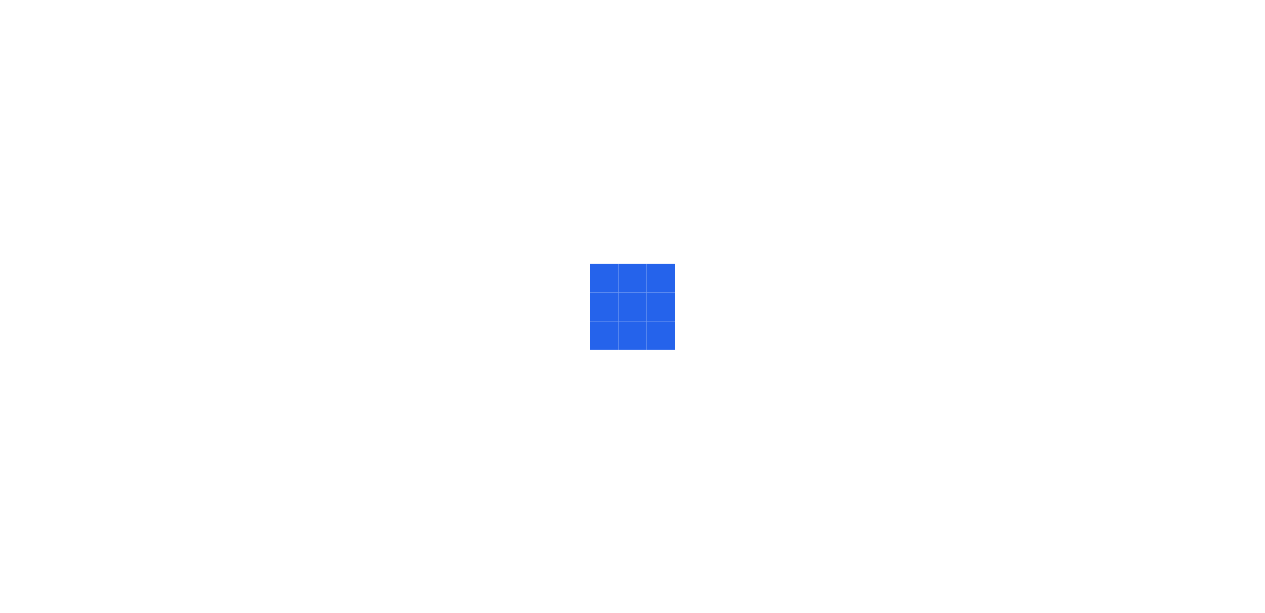 scroll, scrollTop: 0, scrollLeft: 0, axis: both 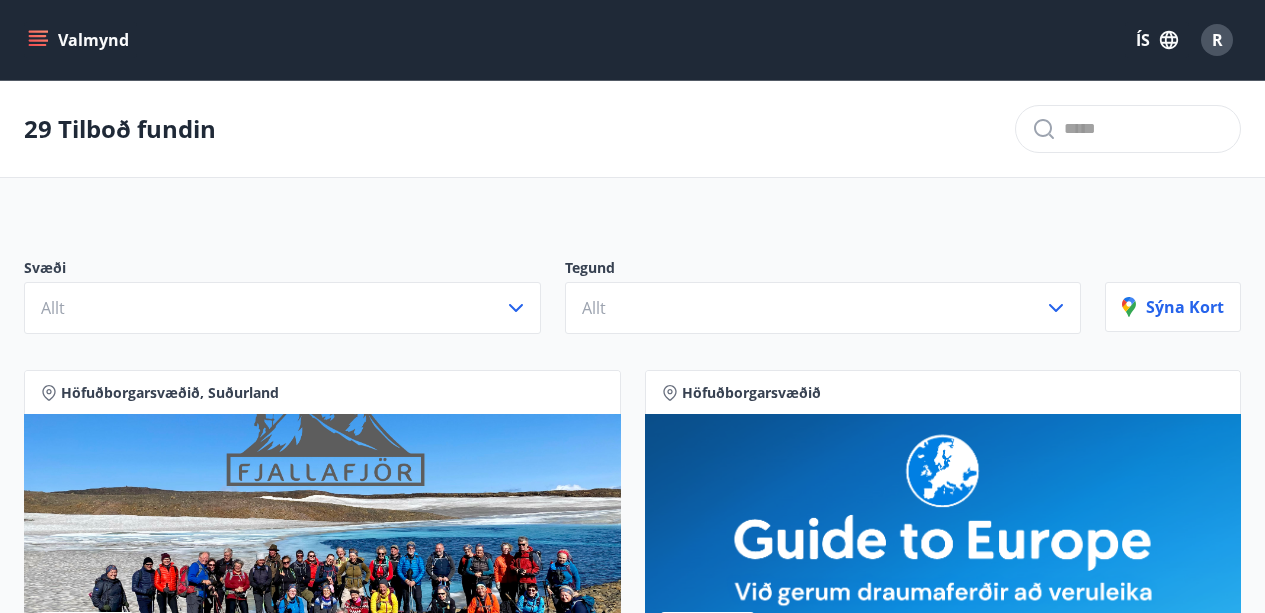 click 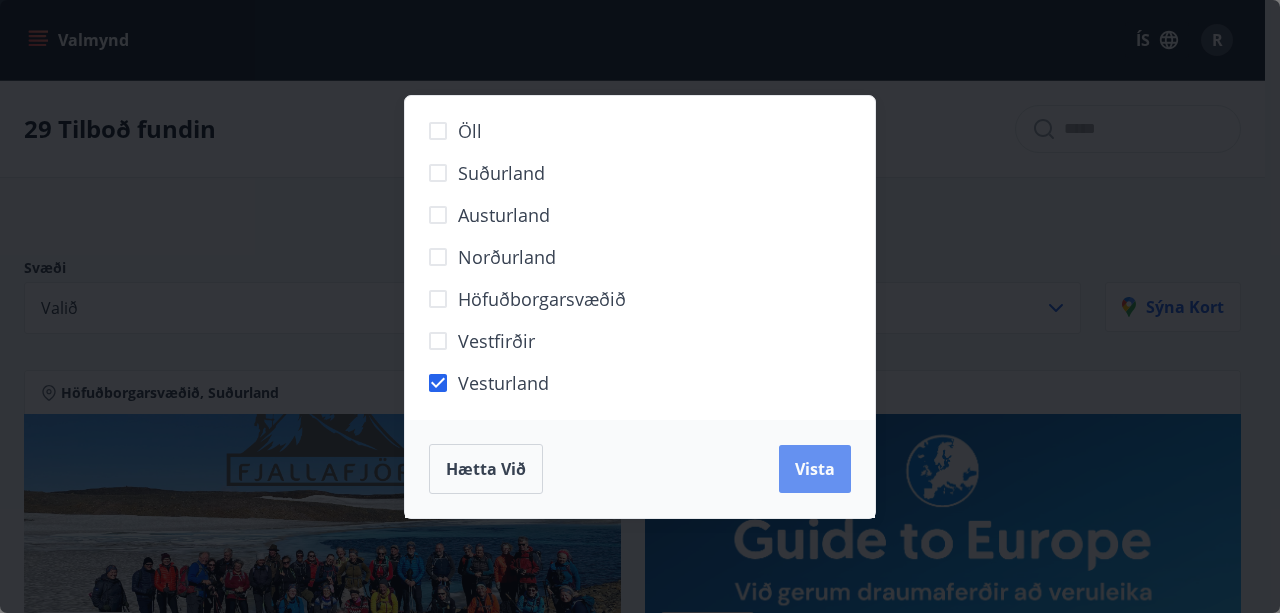 click on "Vista" at bounding box center [815, 469] 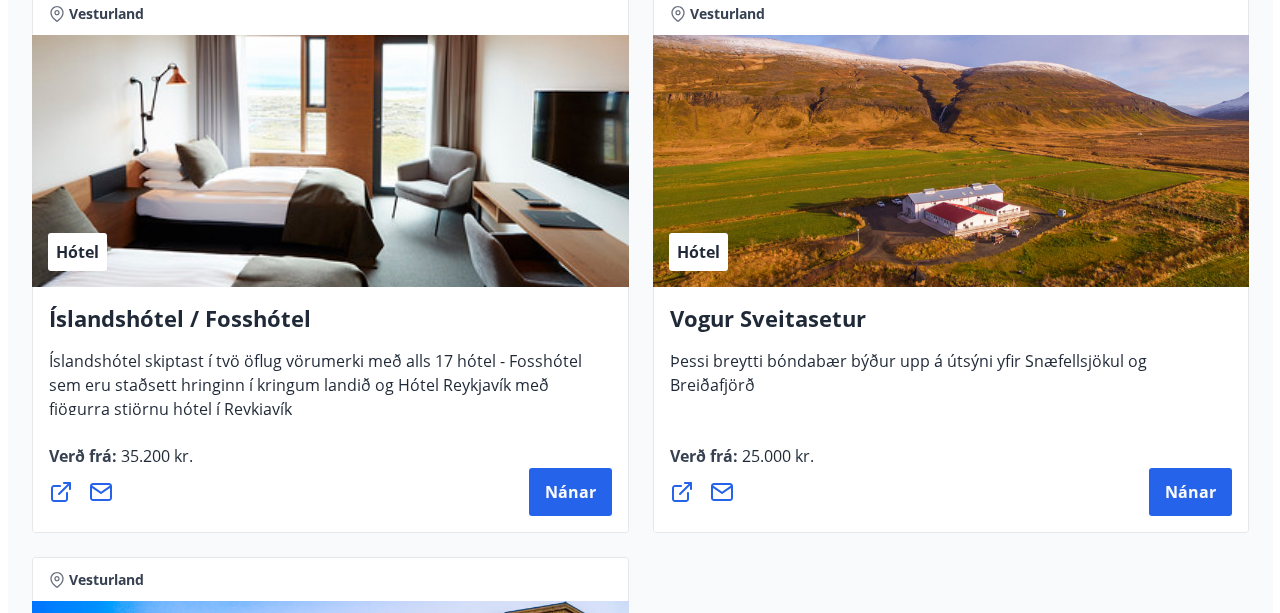 scroll, scrollTop: 500, scrollLeft: 0, axis: vertical 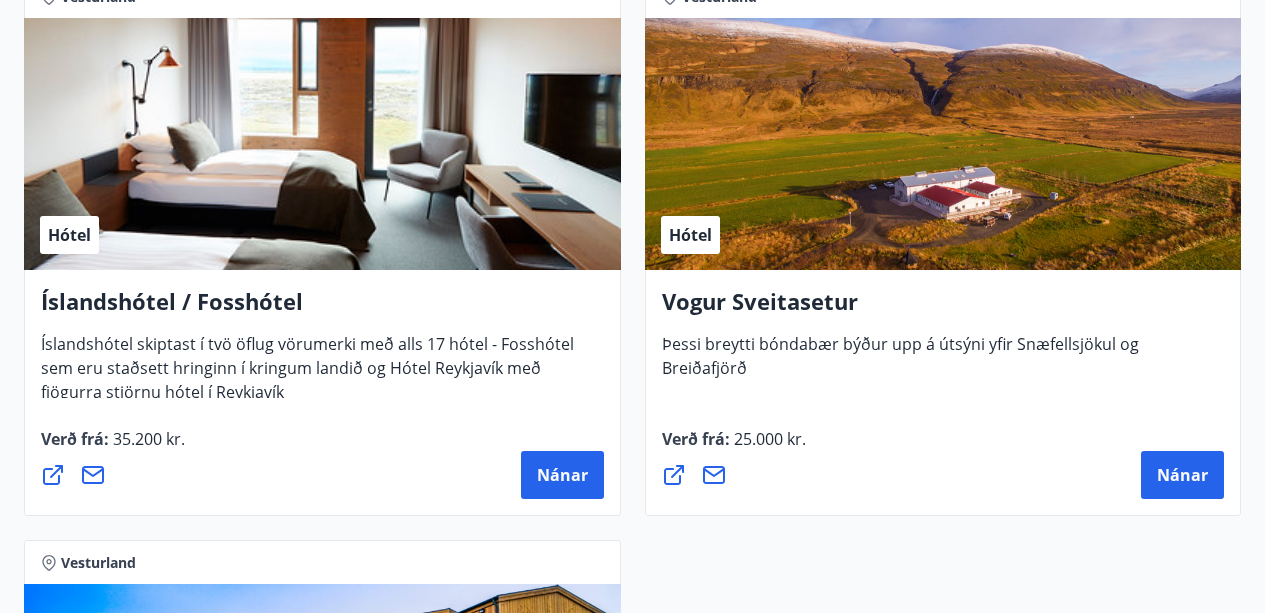 click on "Nánar" at bounding box center [562, 475] 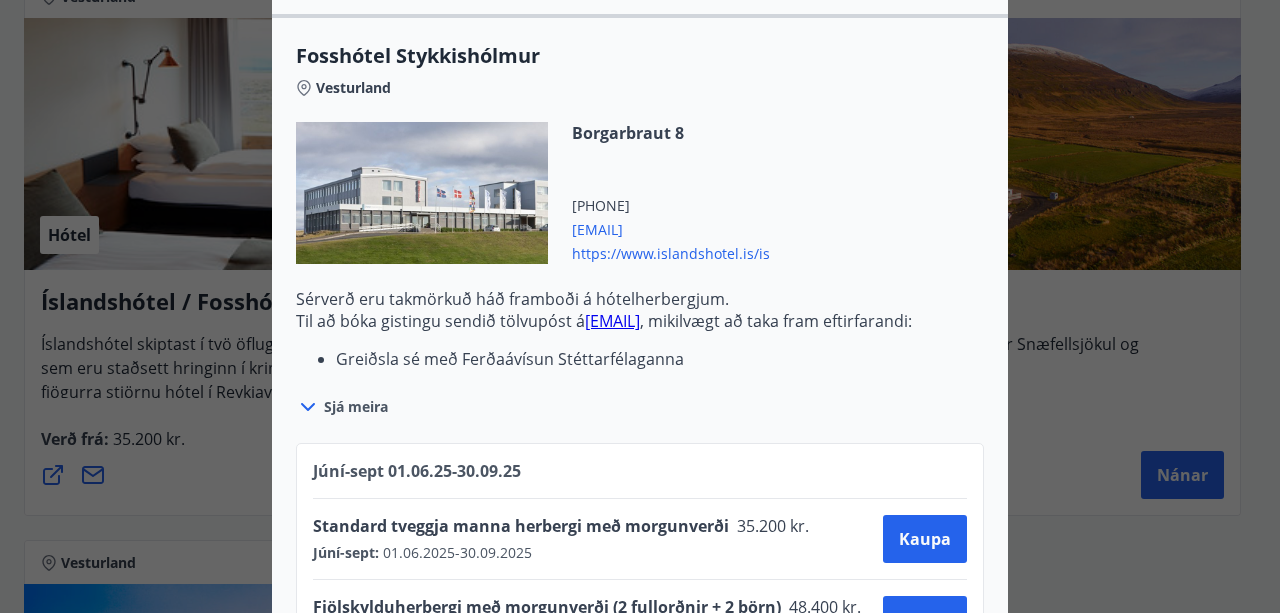 scroll, scrollTop: 1400, scrollLeft: 0, axis: vertical 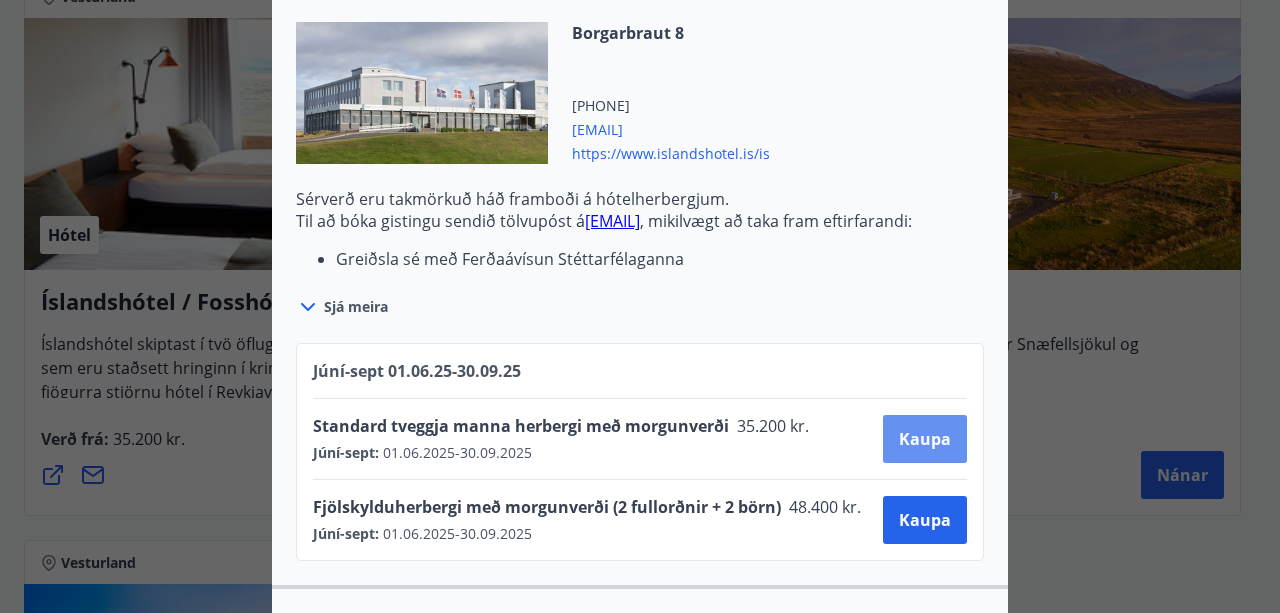 click on "Kaupa" at bounding box center (925, 439) 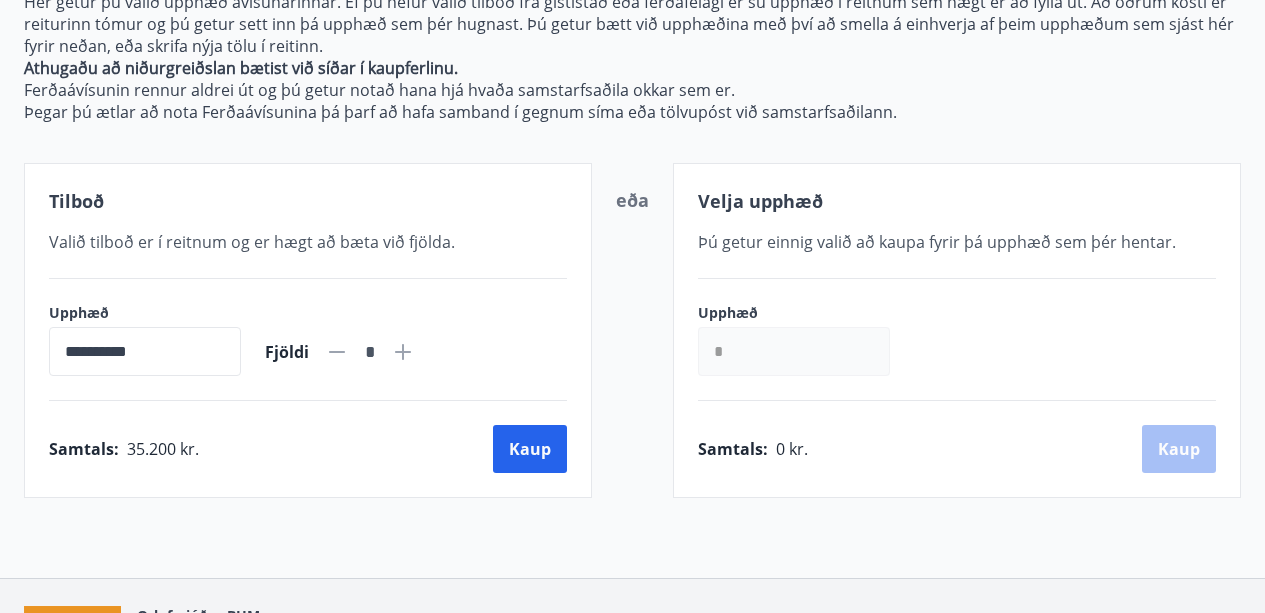 scroll, scrollTop: 393, scrollLeft: 0, axis: vertical 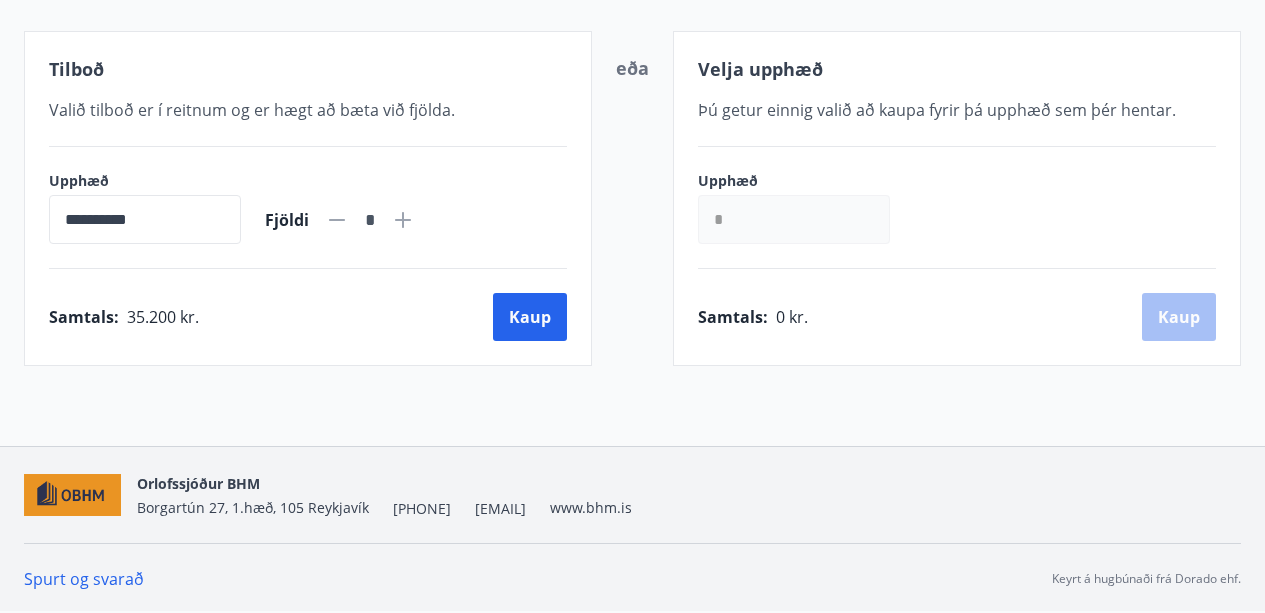 click 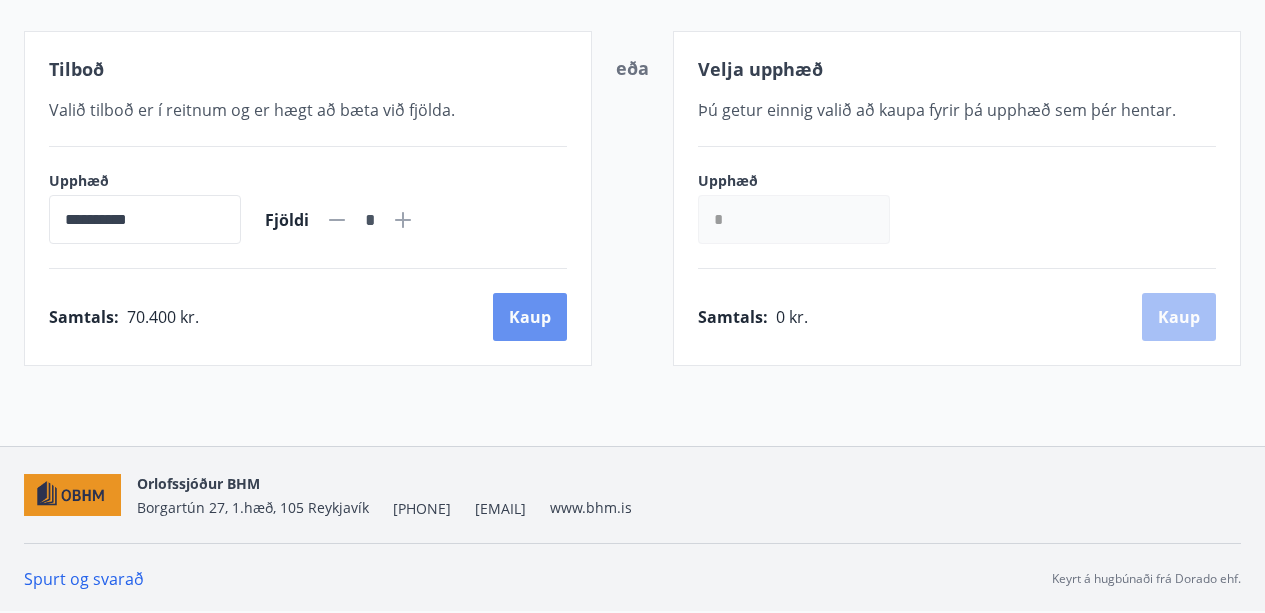 click on "Kaup" at bounding box center (530, 317) 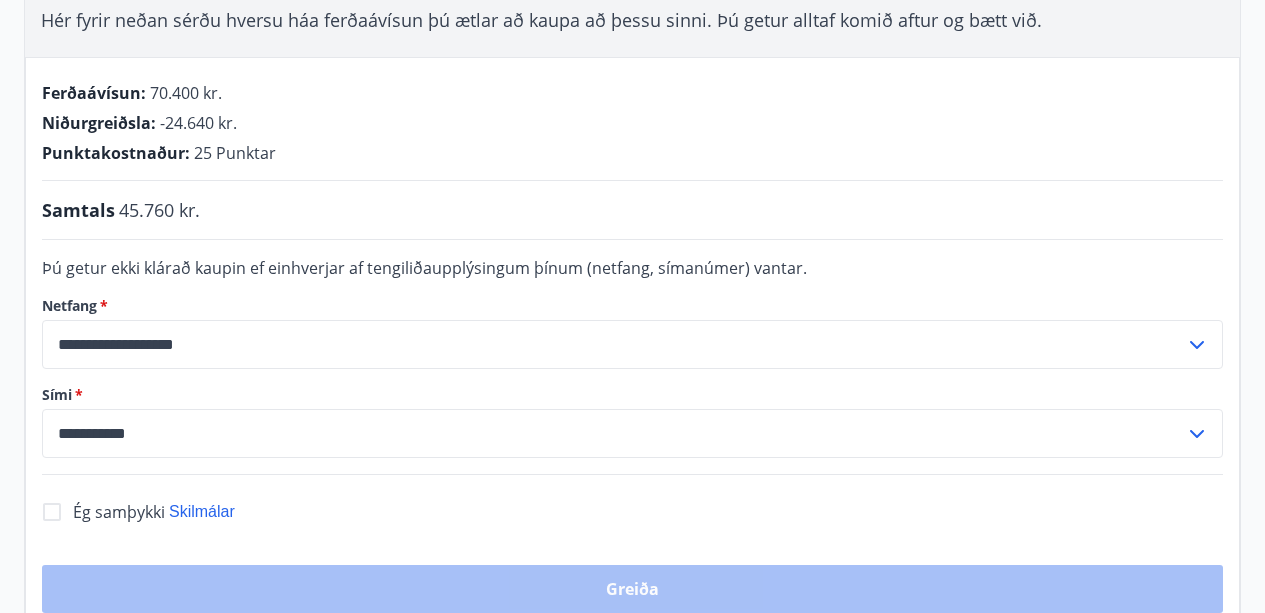 scroll, scrollTop: 493, scrollLeft: 0, axis: vertical 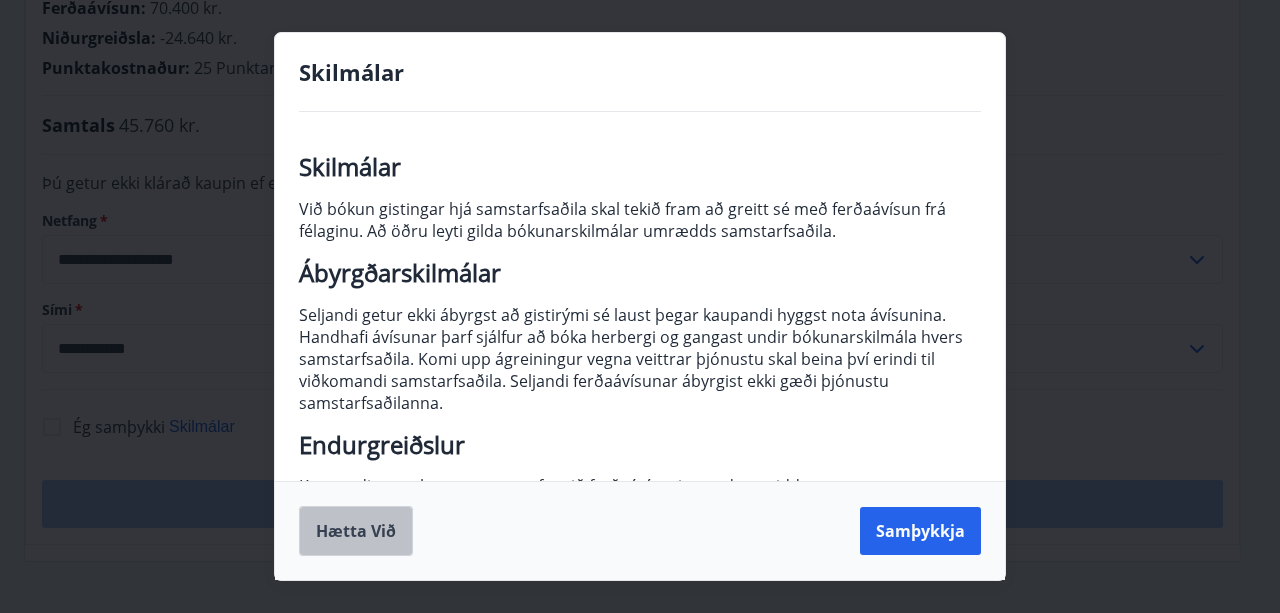click on "Hætta við" at bounding box center [356, 531] 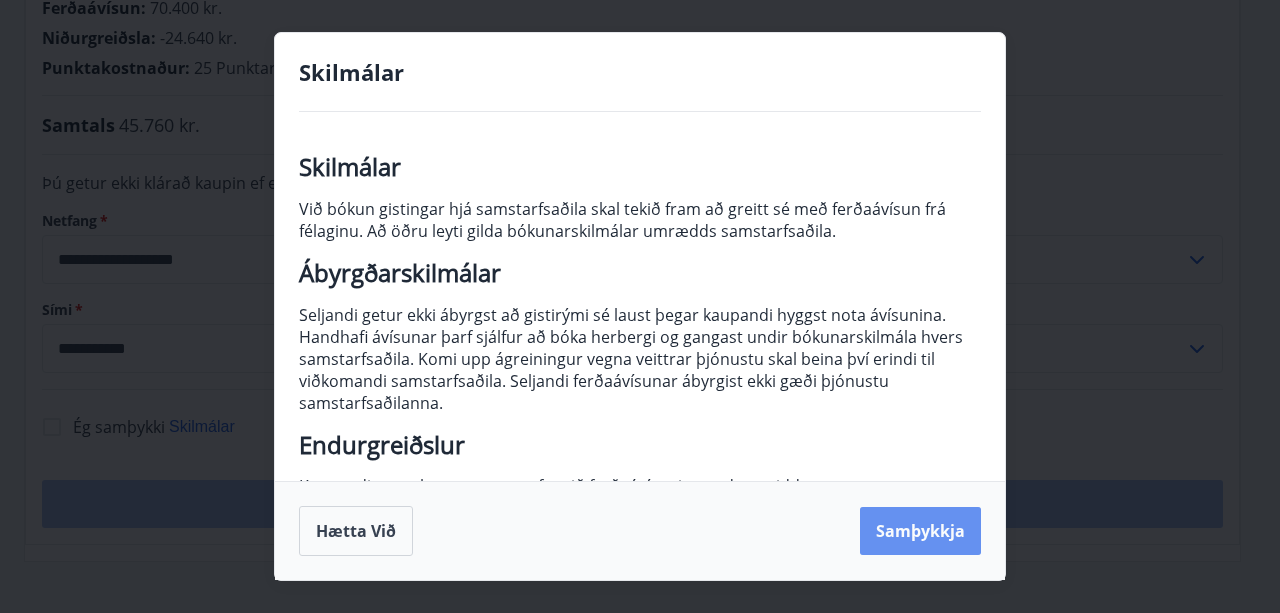 click on "Samþykkja" at bounding box center [920, 531] 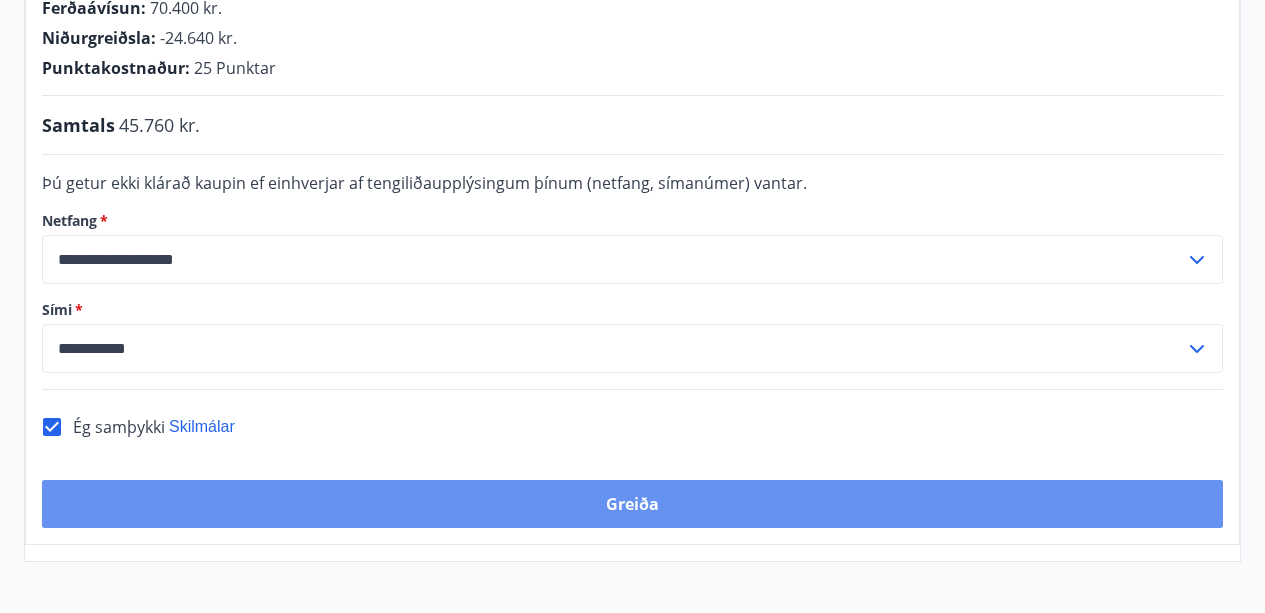 click on "Greiða" at bounding box center (632, 504) 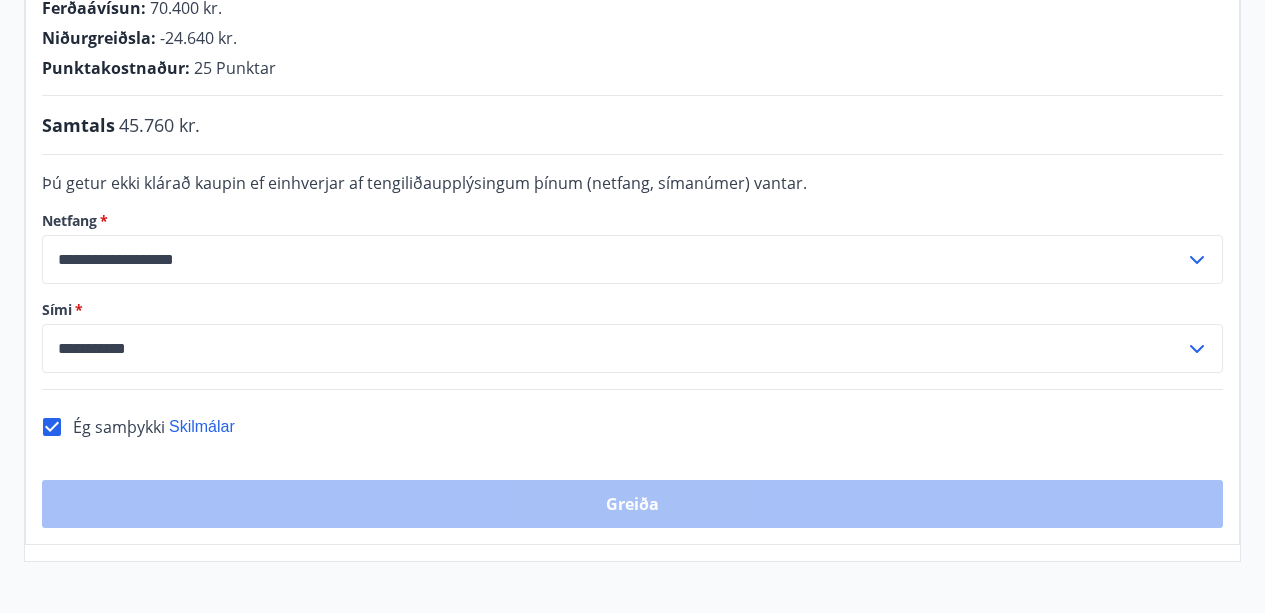 click on "**********" at bounding box center (632, 258) 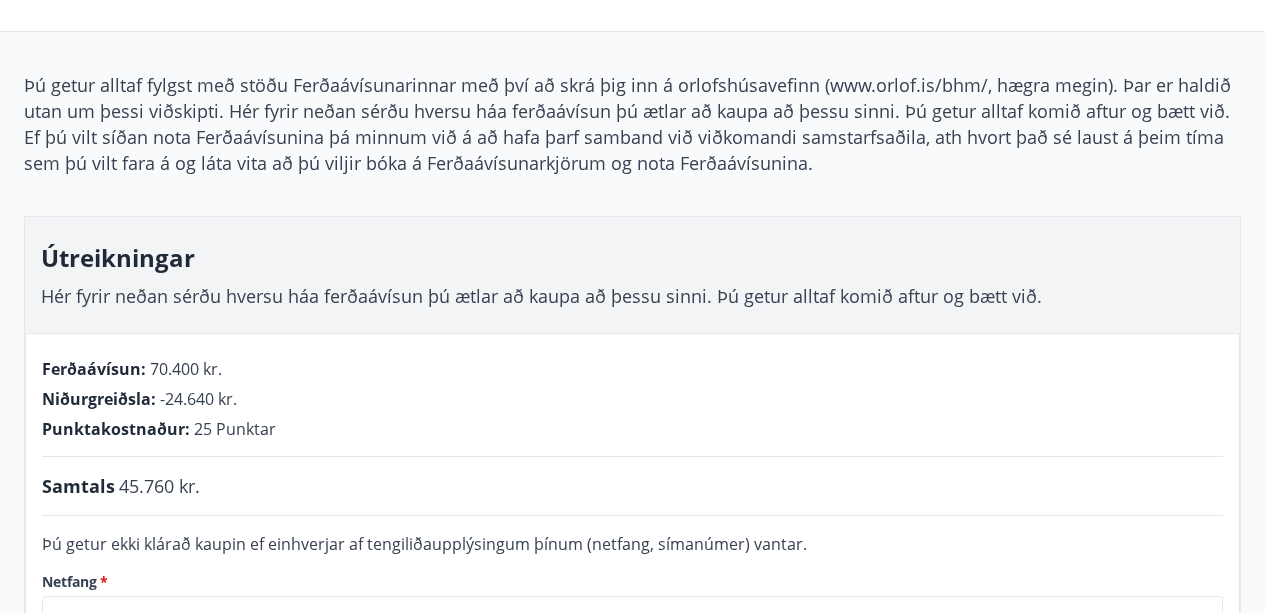 scroll, scrollTop: 0, scrollLeft: 0, axis: both 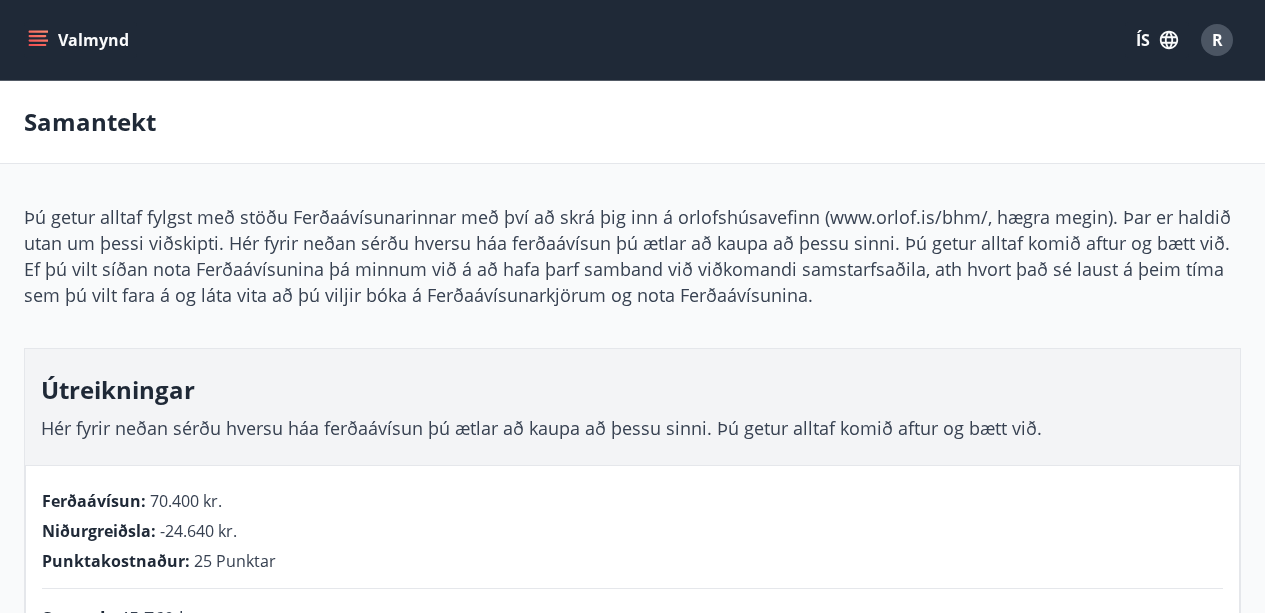 click 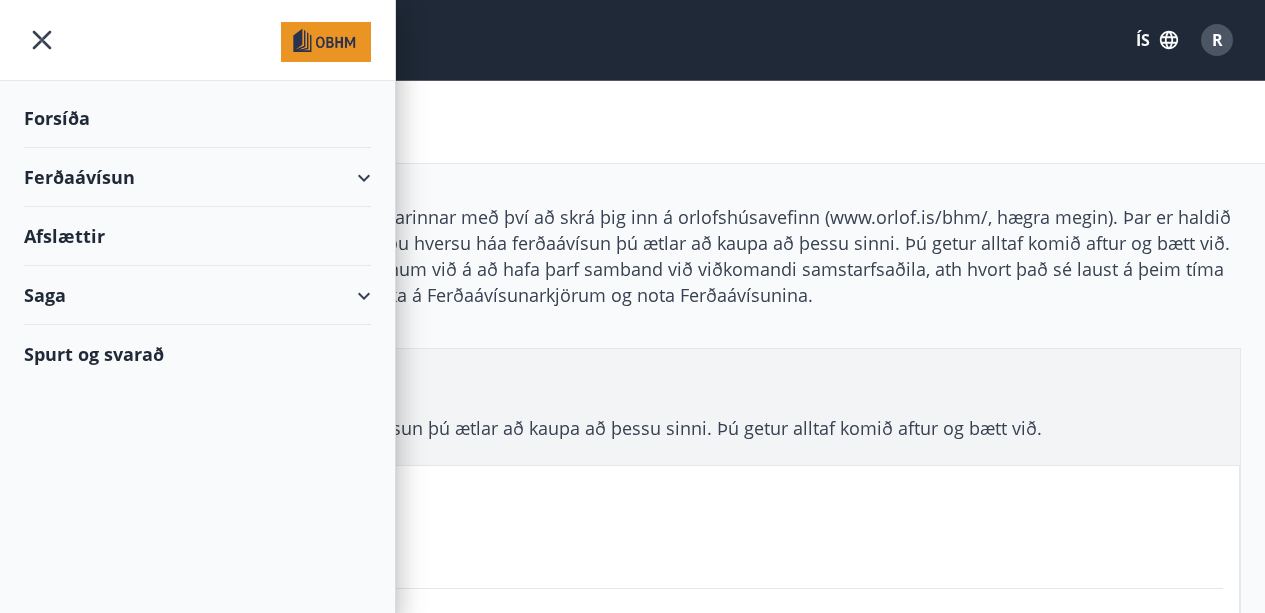 click on "Forsíða" at bounding box center (197, 118) 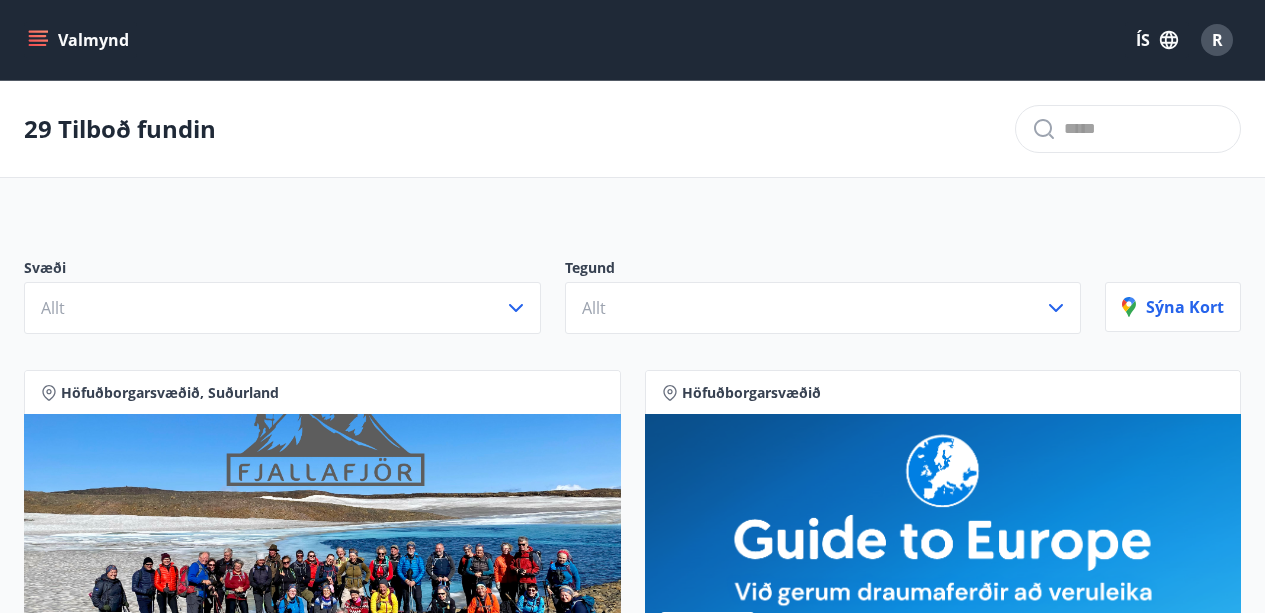 click 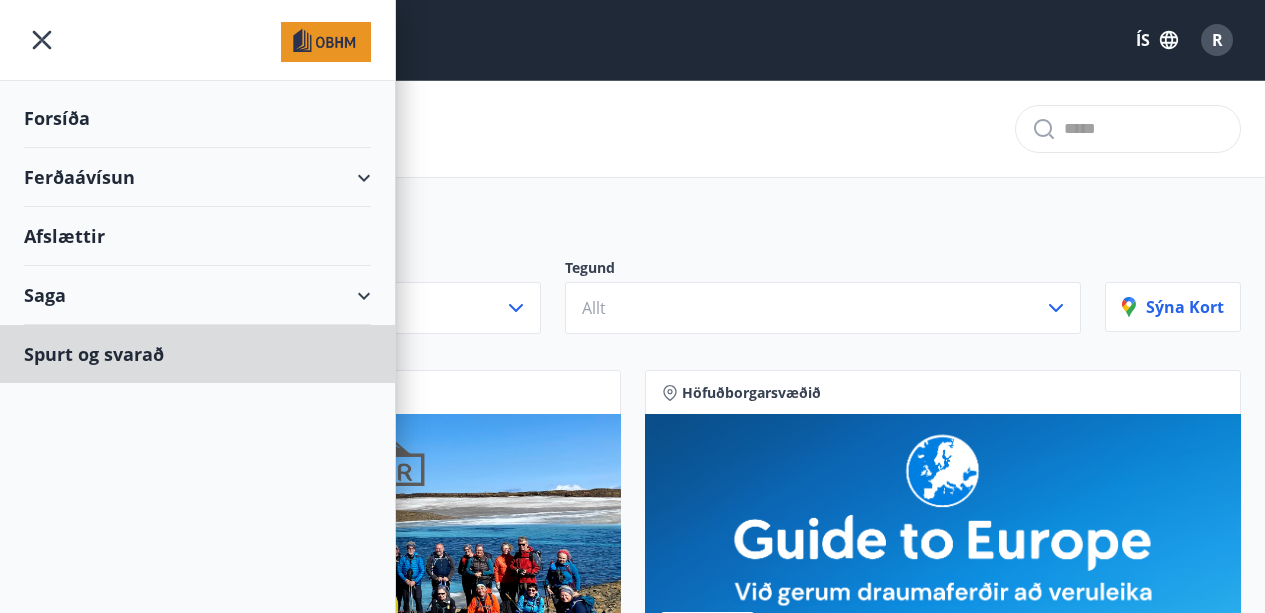 click on "Spurt og svarað" at bounding box center (197, 354) 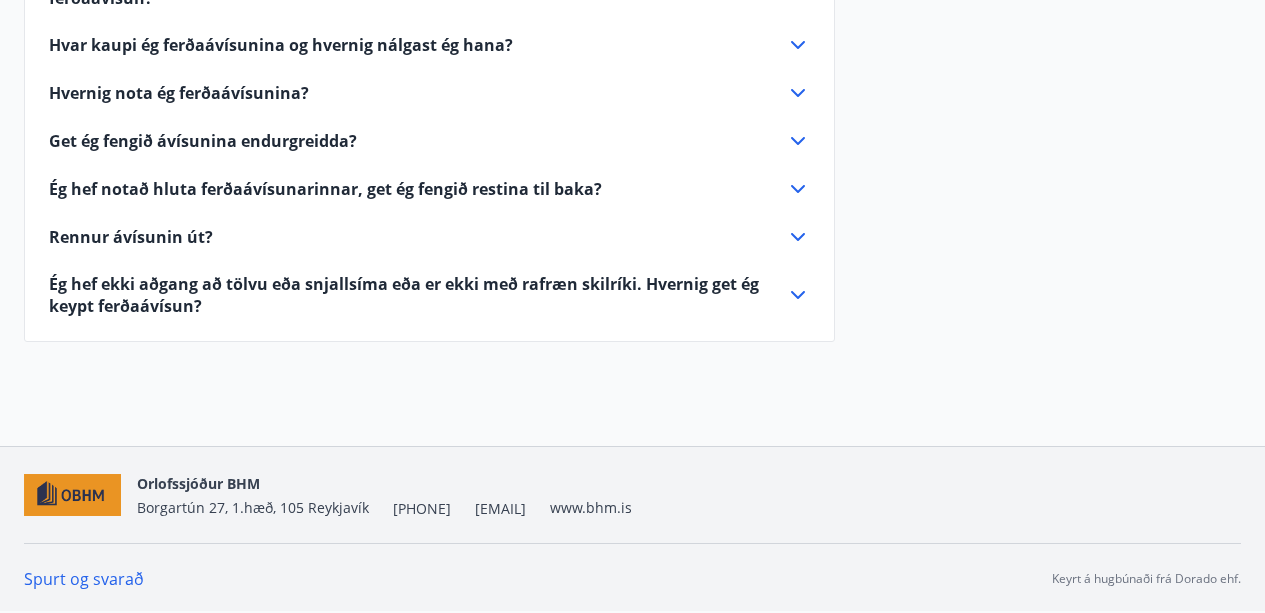 scroll, scrollTop: 533, scrollLeft: 0, axis: vertical 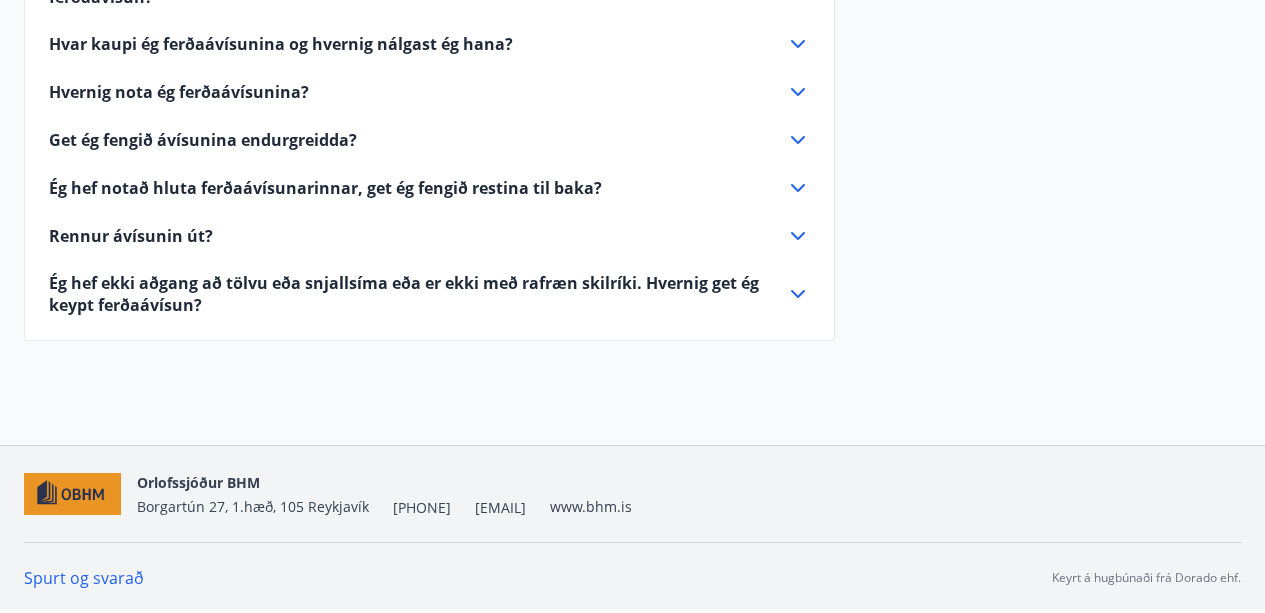 click on "Spurt og svarað" at bounding box center (84, 578) 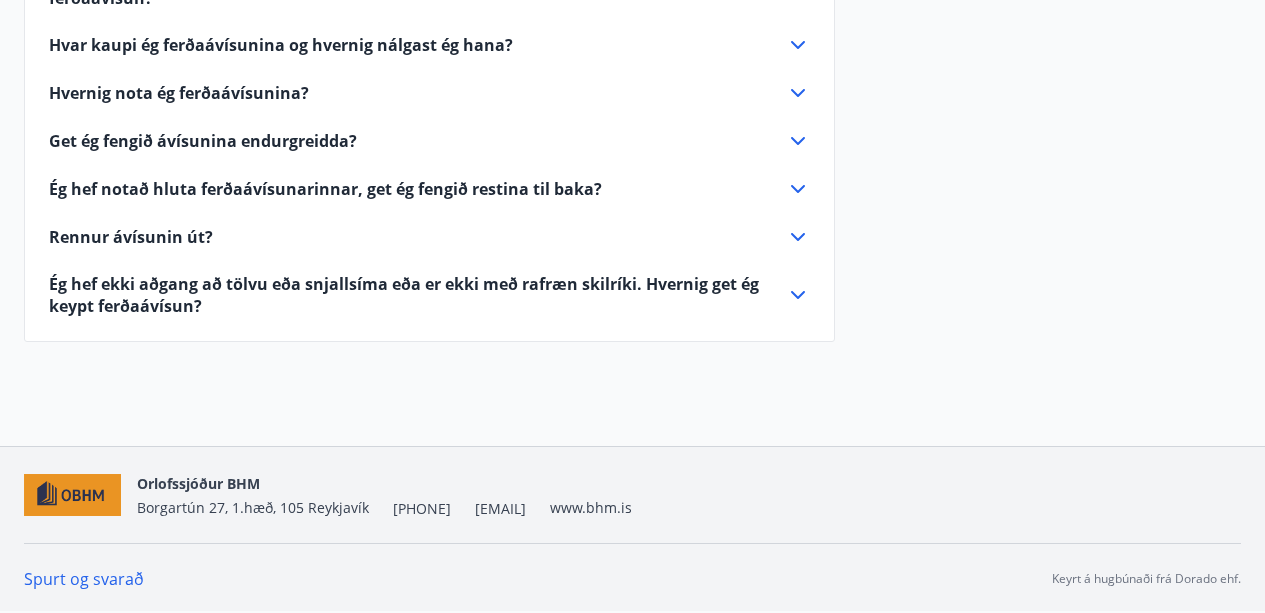 scroll, scrollTop: 533, scrollLeft: 0, axis: vertical 